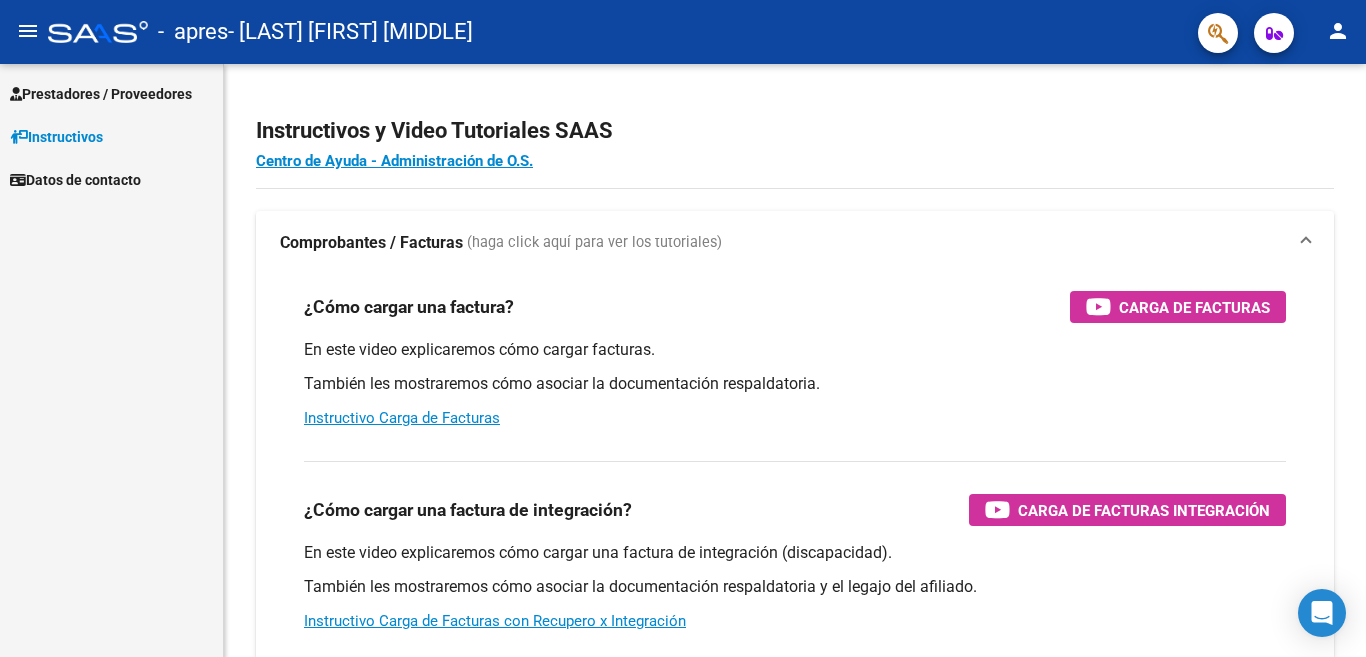 scroll, scrollTop: 0, scrollLeft: 0, axis: both 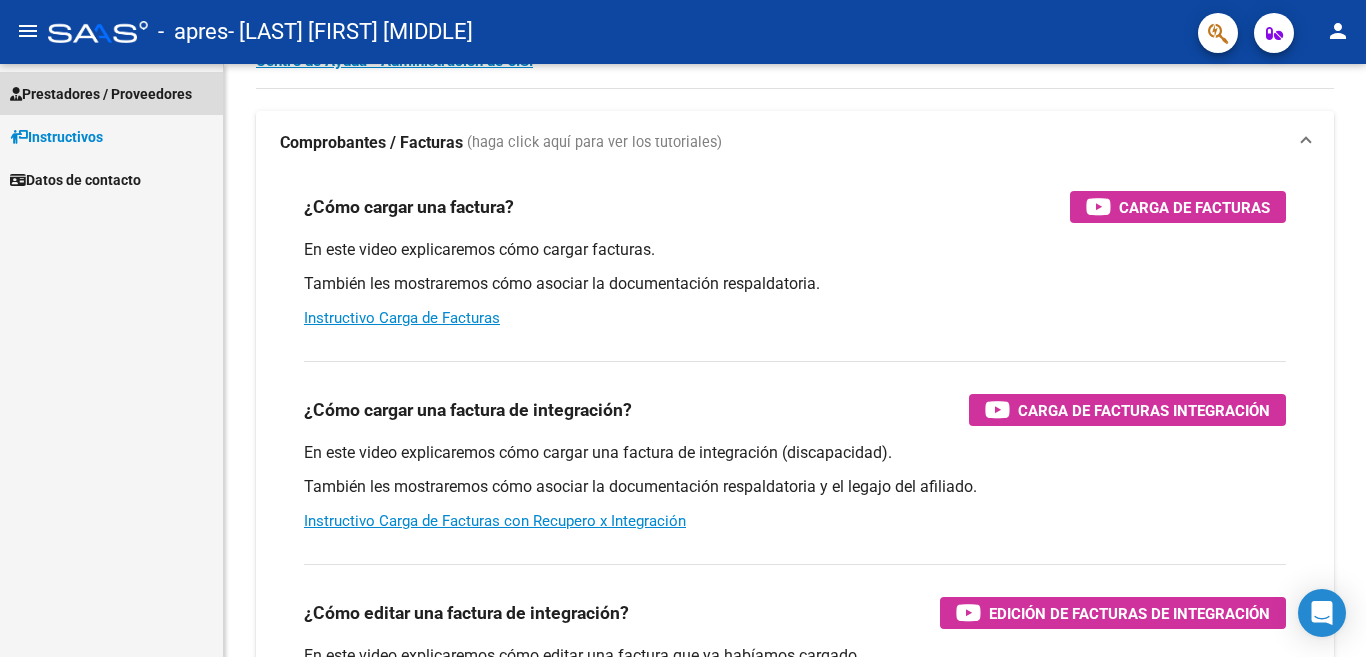 click on "Prestadores / Proveedores" at bounding box center (101, 94) 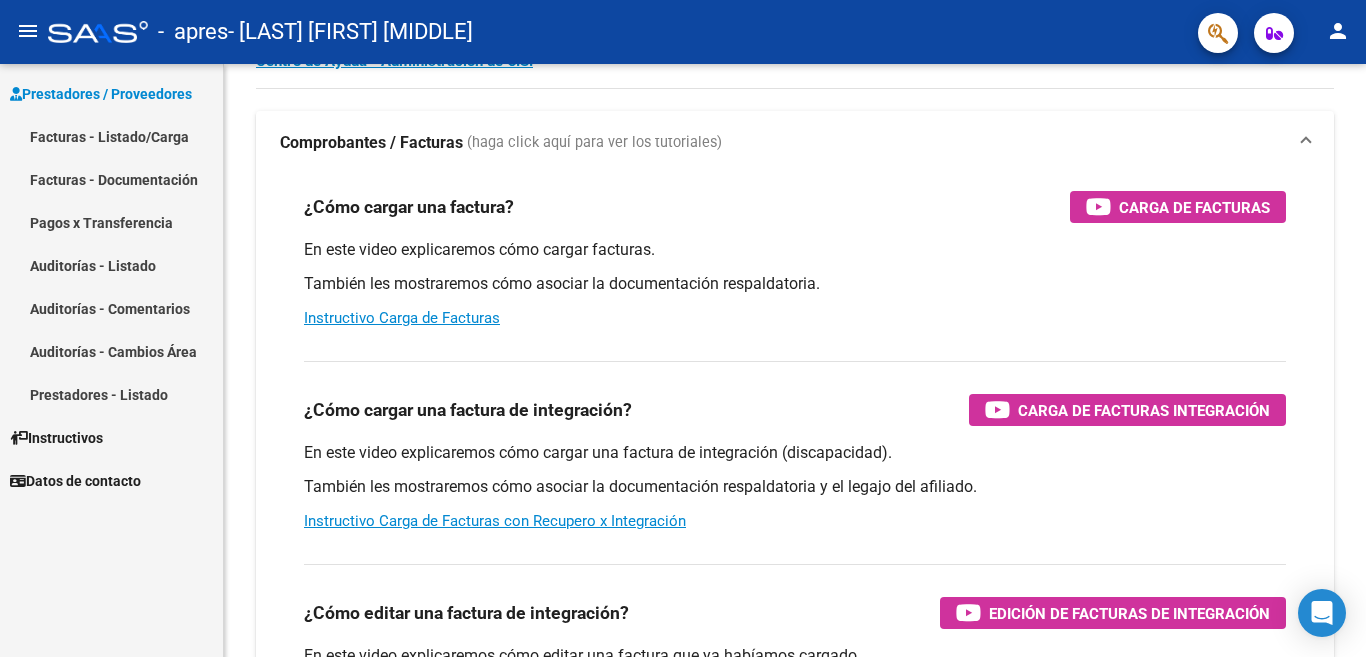 click on "Facturas - Listado/Carga" at bounding box center (111, 136) 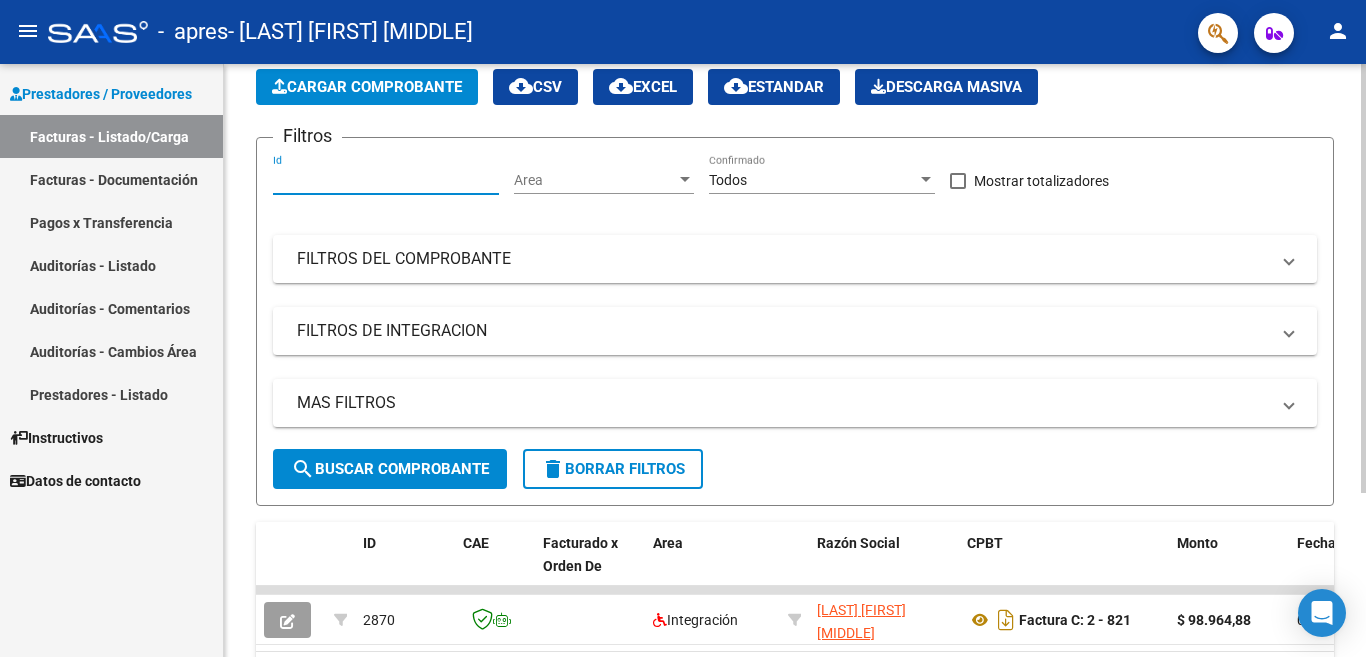click on "Id" at bounding box center (386, 180) 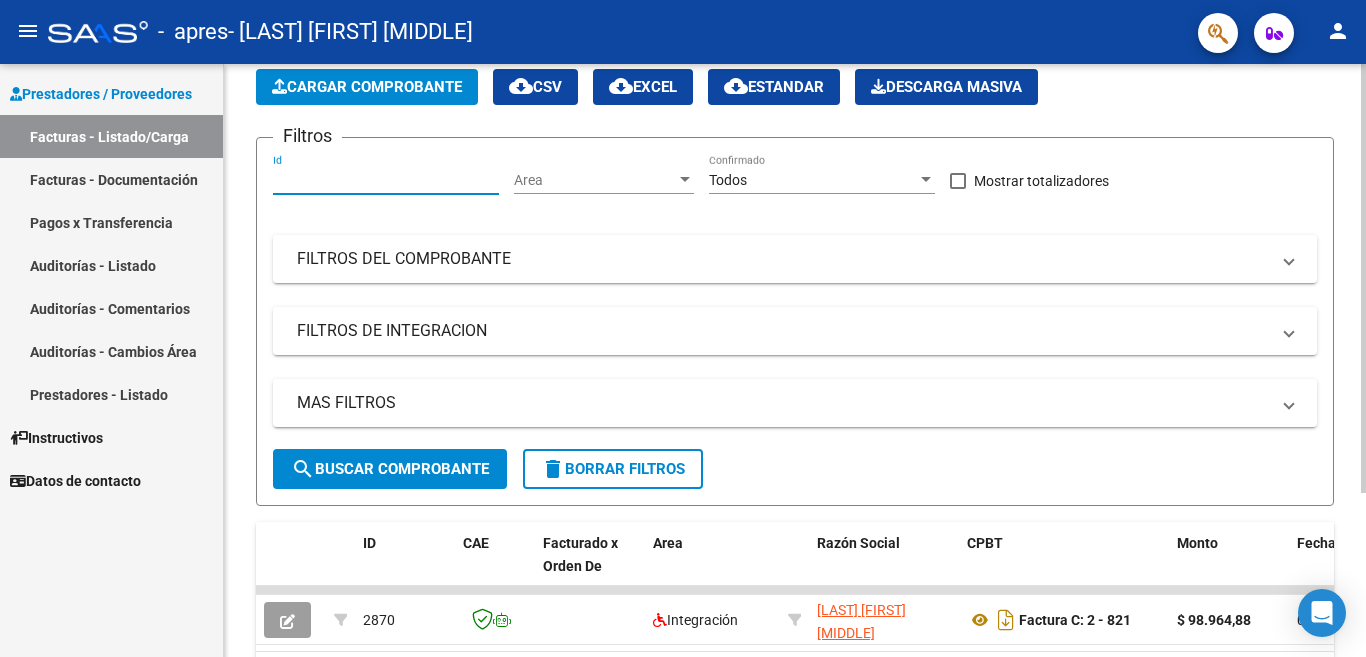 click on "Id" at bounding box center (386, 180) 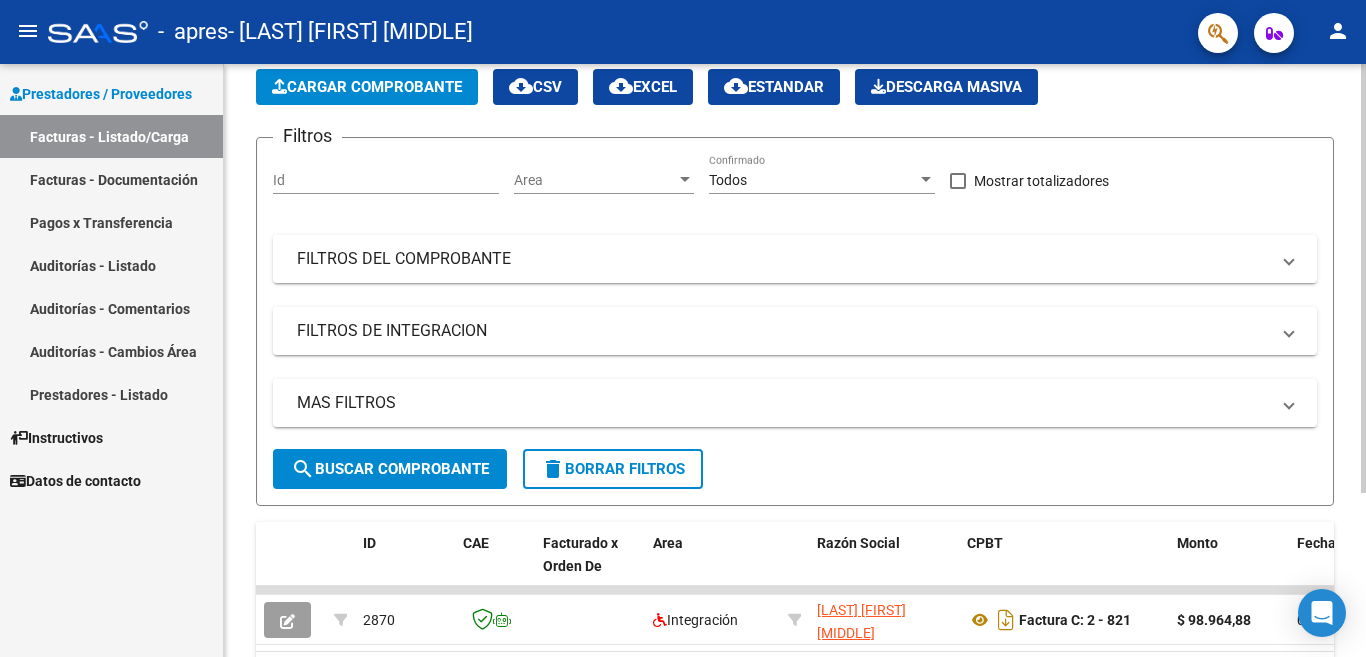 click on "Id" 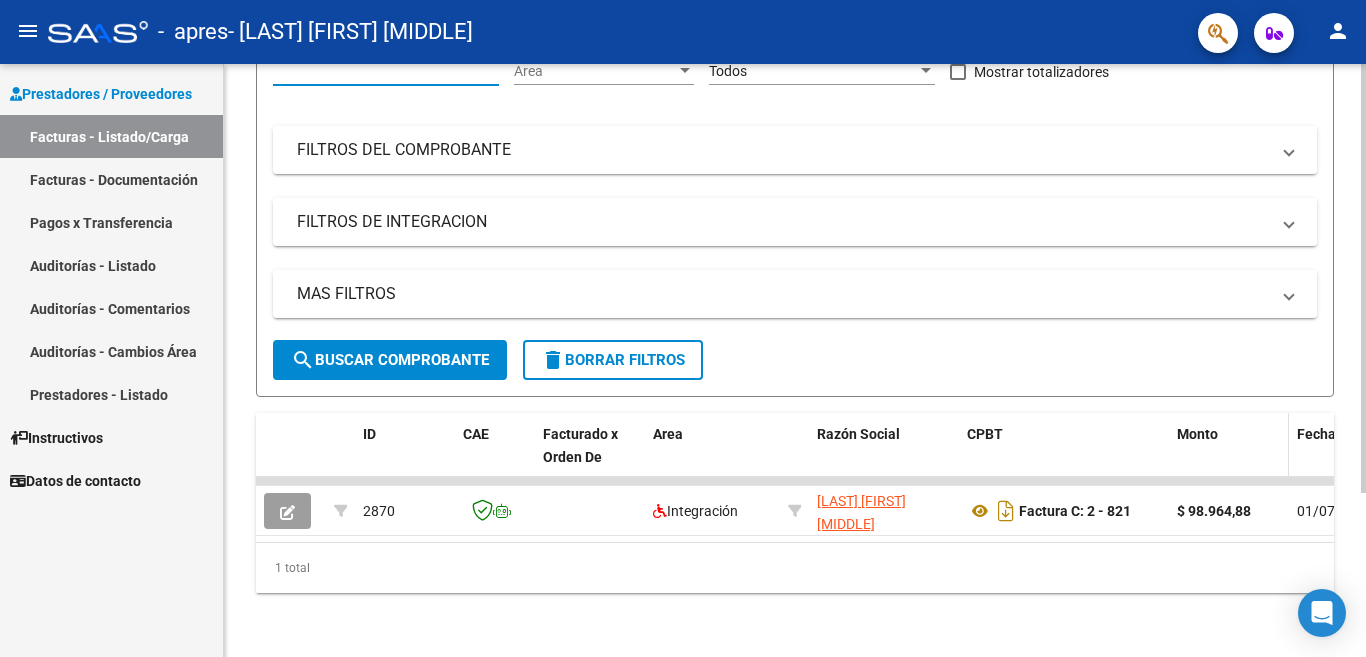 scroll, scrollTop: 226, scrollLeft: 0, axis: vertical 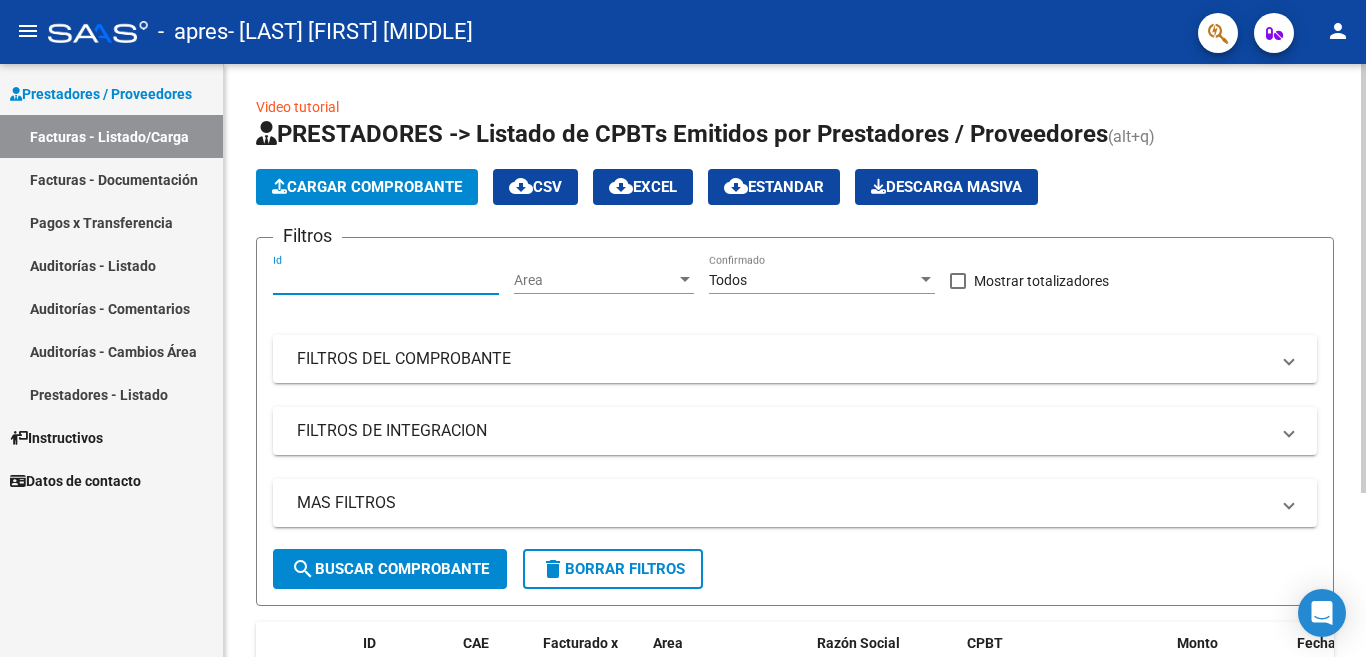 click on "Id" at bounding box center (386, 280) 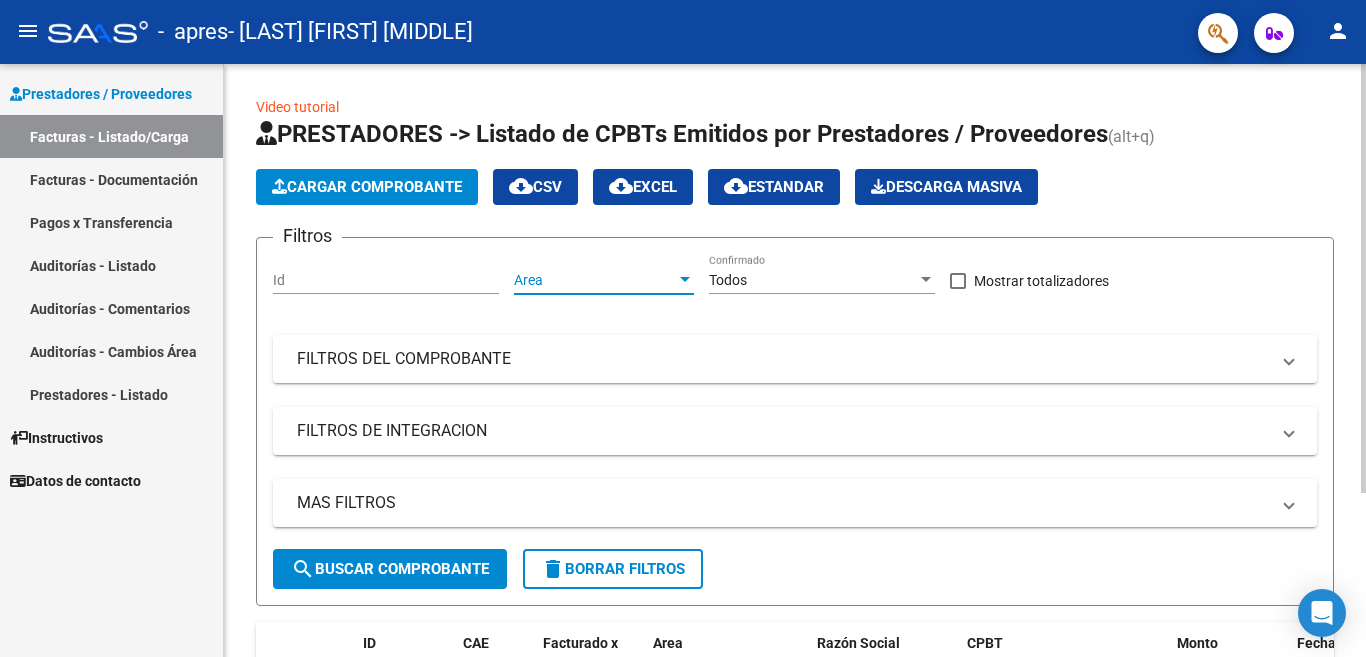 click on "Area" at bounding box center (595, 280) 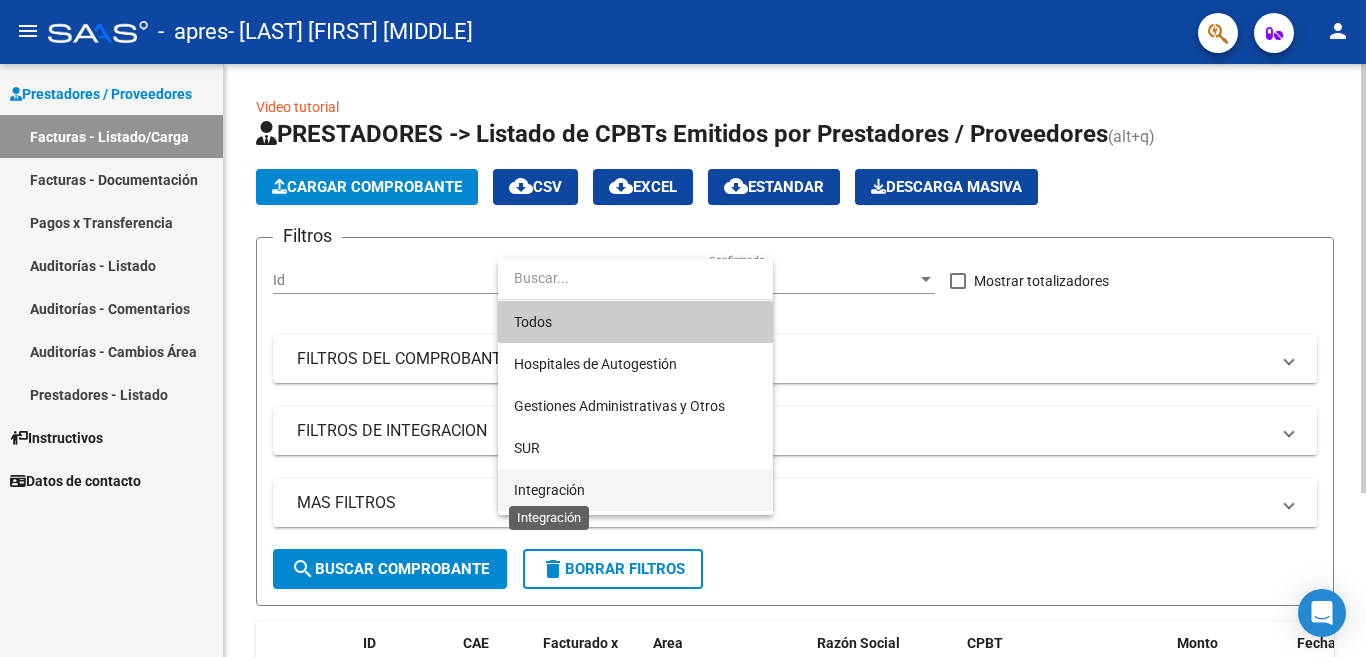 click on "Integración" at bounding box center [549, 490] 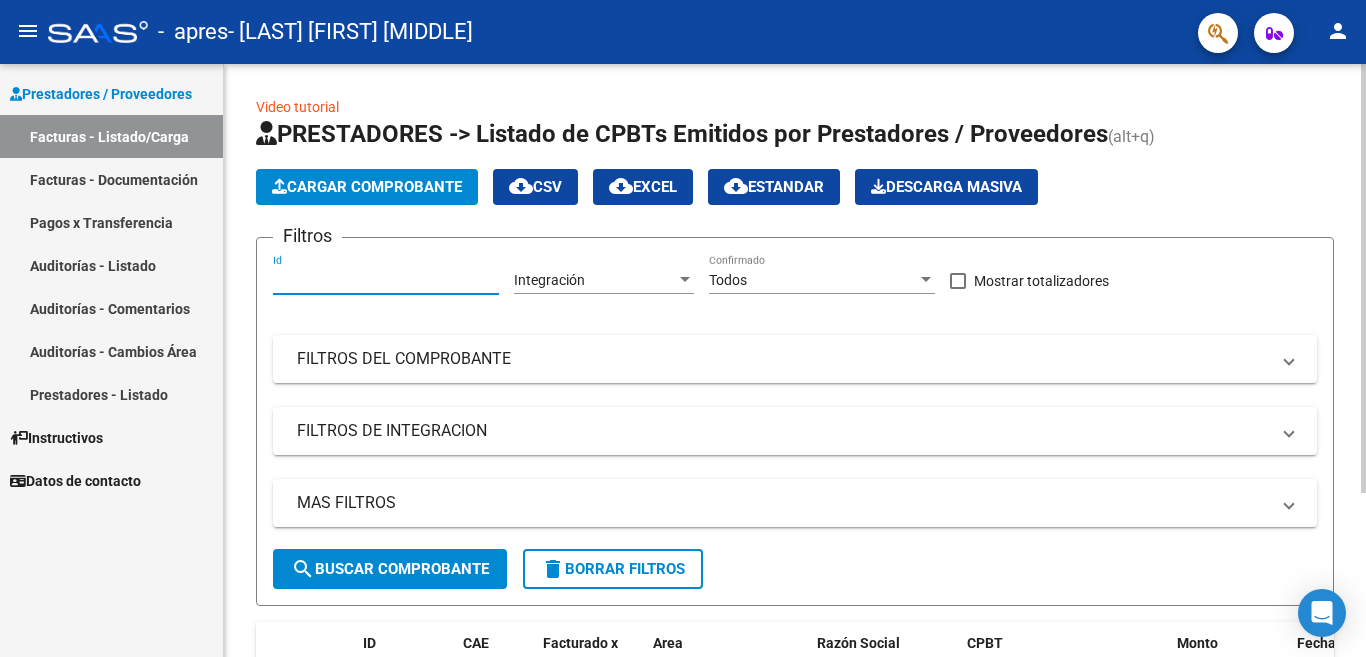 click on "Id" at bounding box center (386, 280) 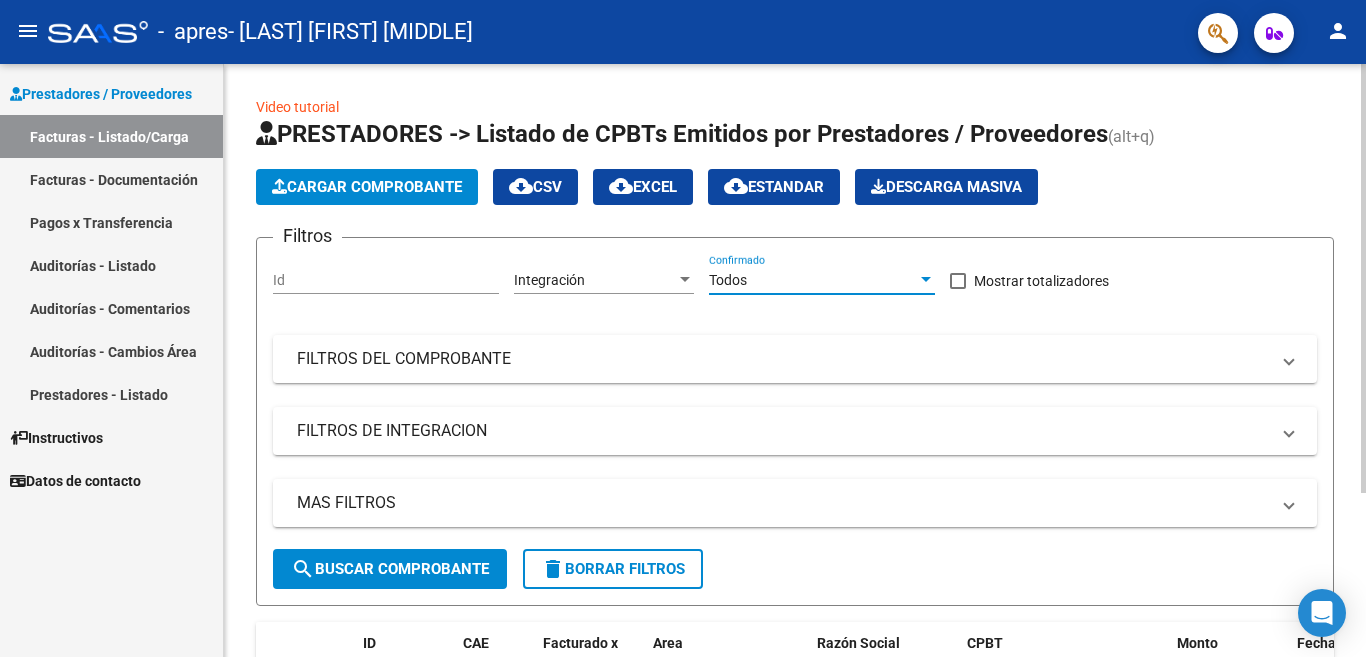 click on "Todos" at bounding box center (813, 280) 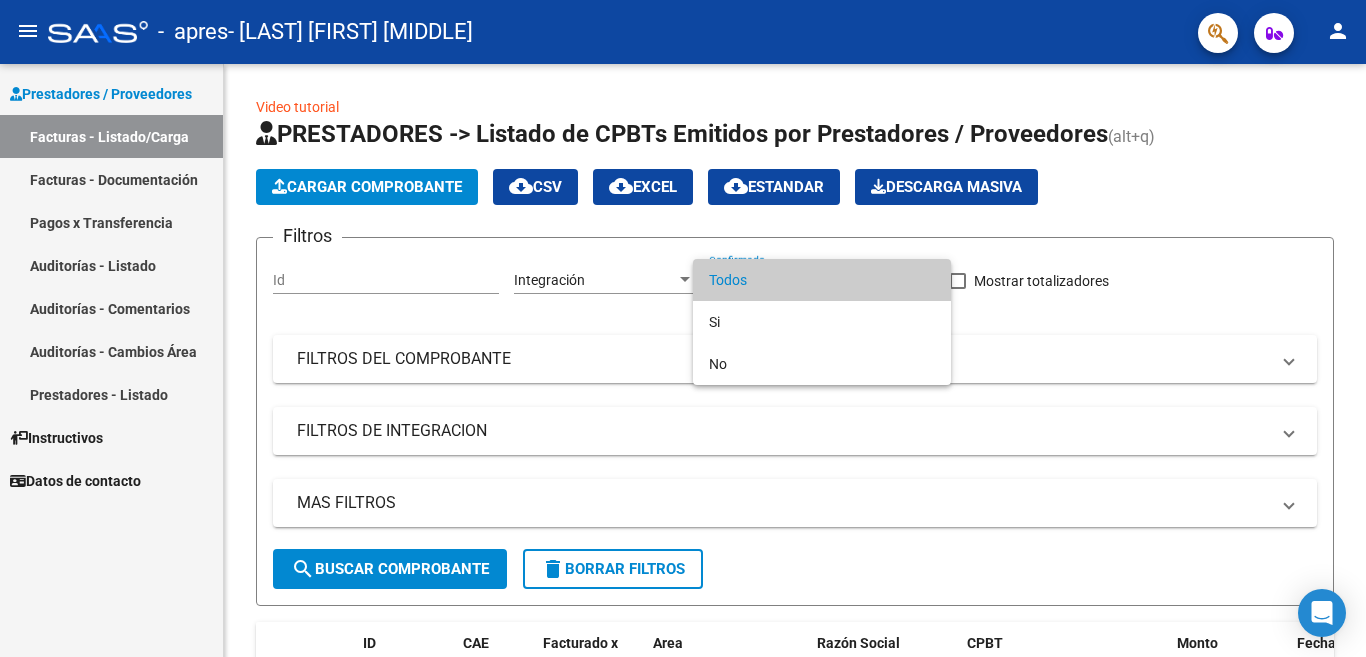 click on "Todos" at bounding box center (822, 280) 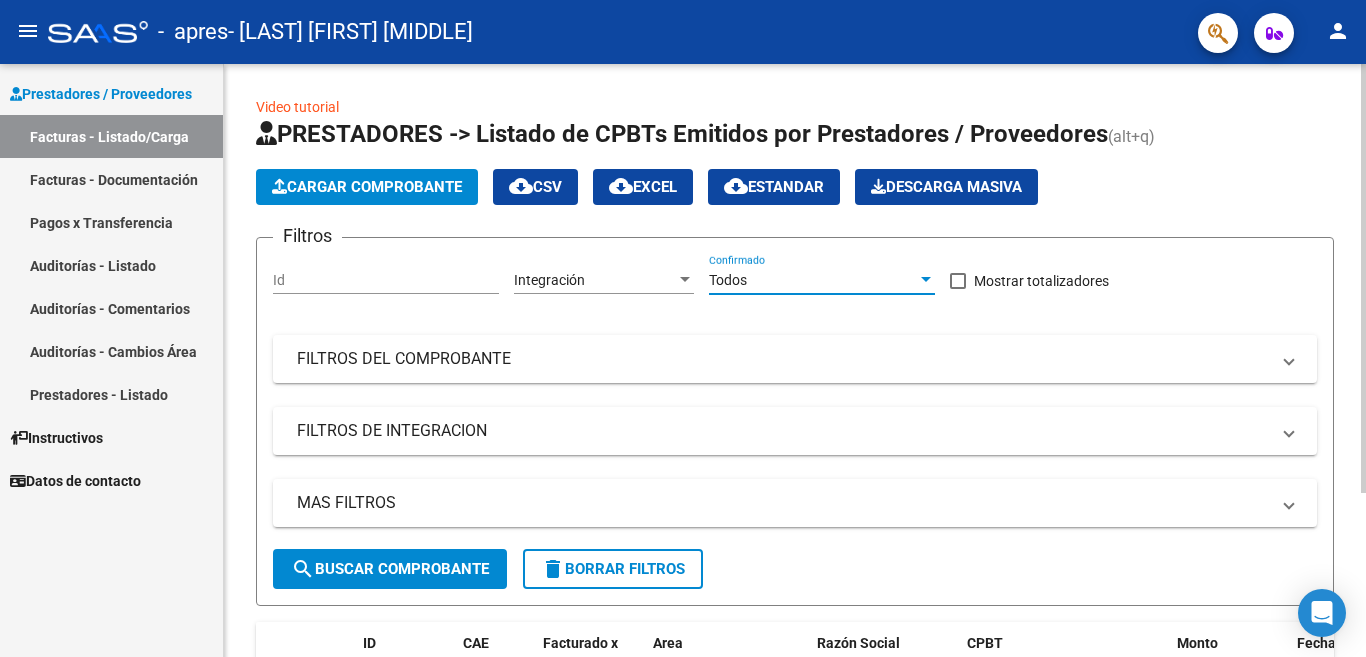 click at bounding box center (958, 281) 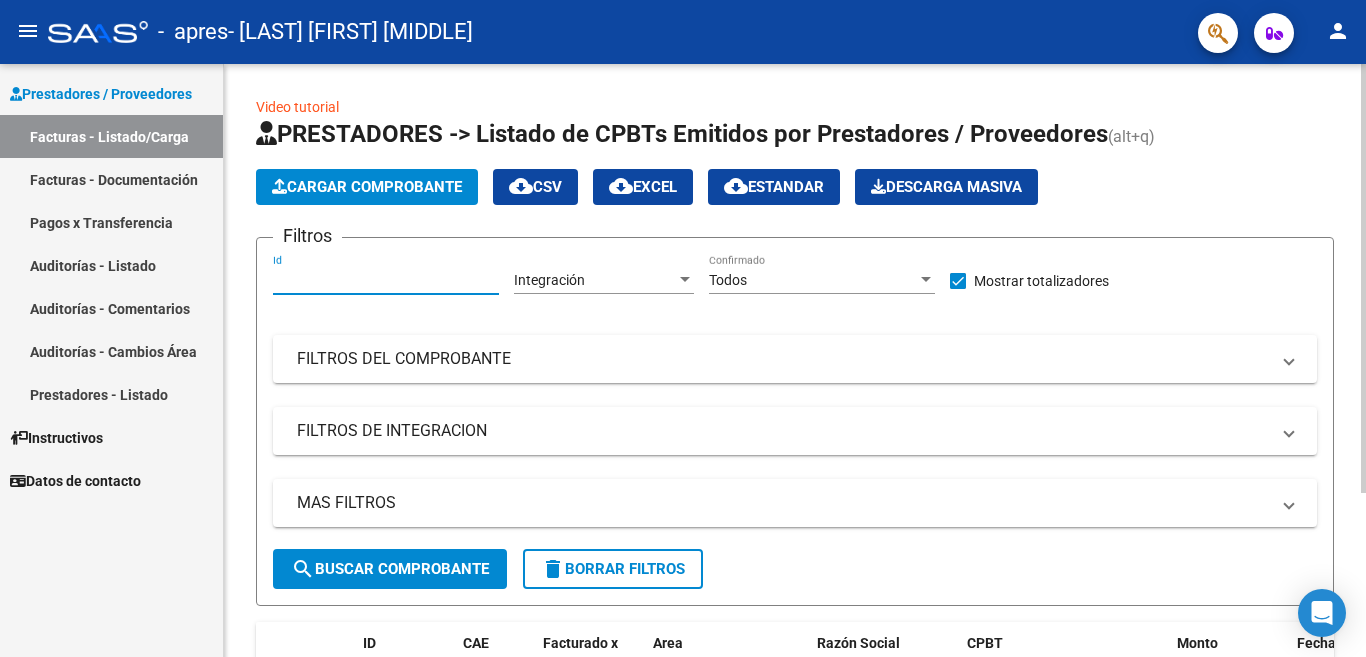 click on "Id" at bounding box center (386, 280) 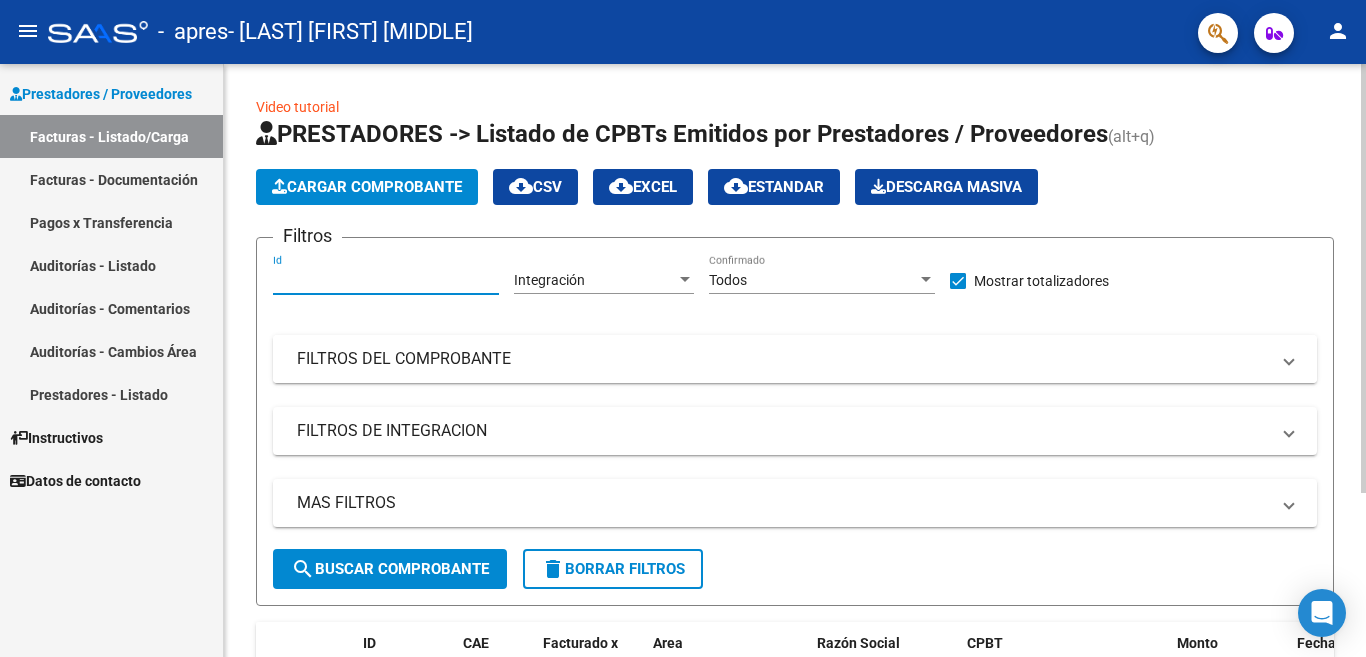click on "FILTROS DEL COMPROBANTE" at bounding box center [783, 359] 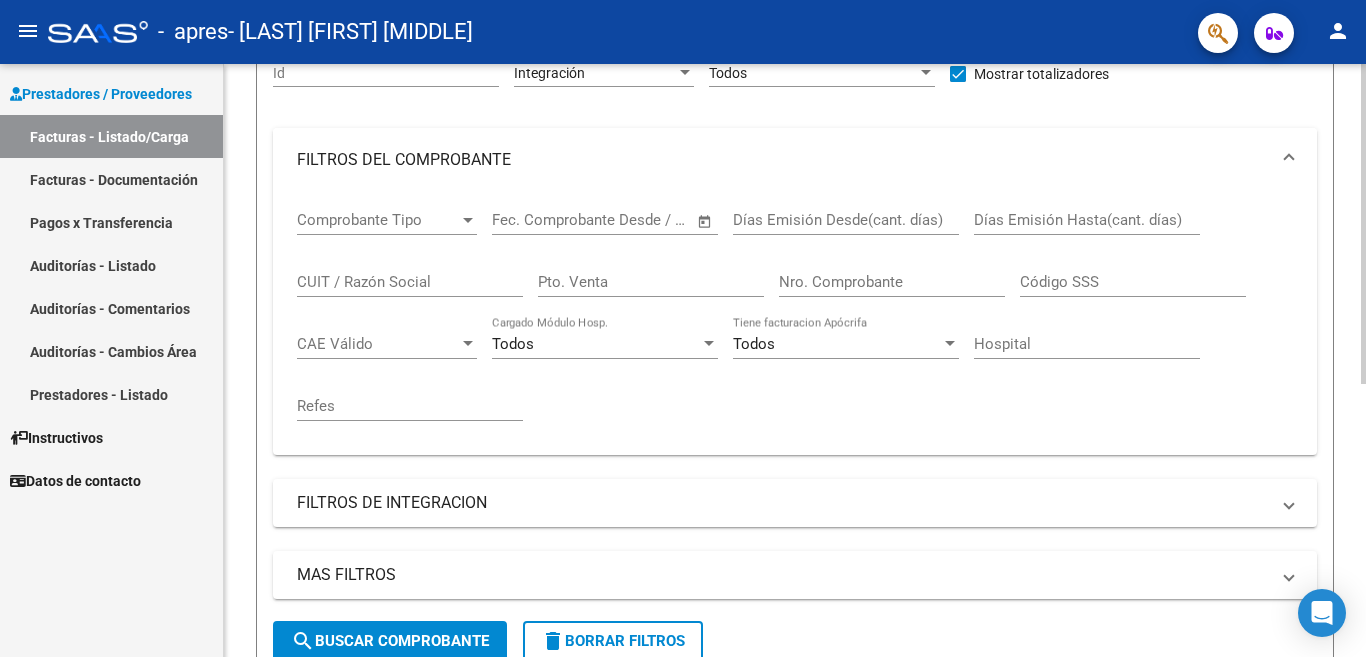 scroll, scrollTop: 200, scrollLeft: 0, axis: vertical 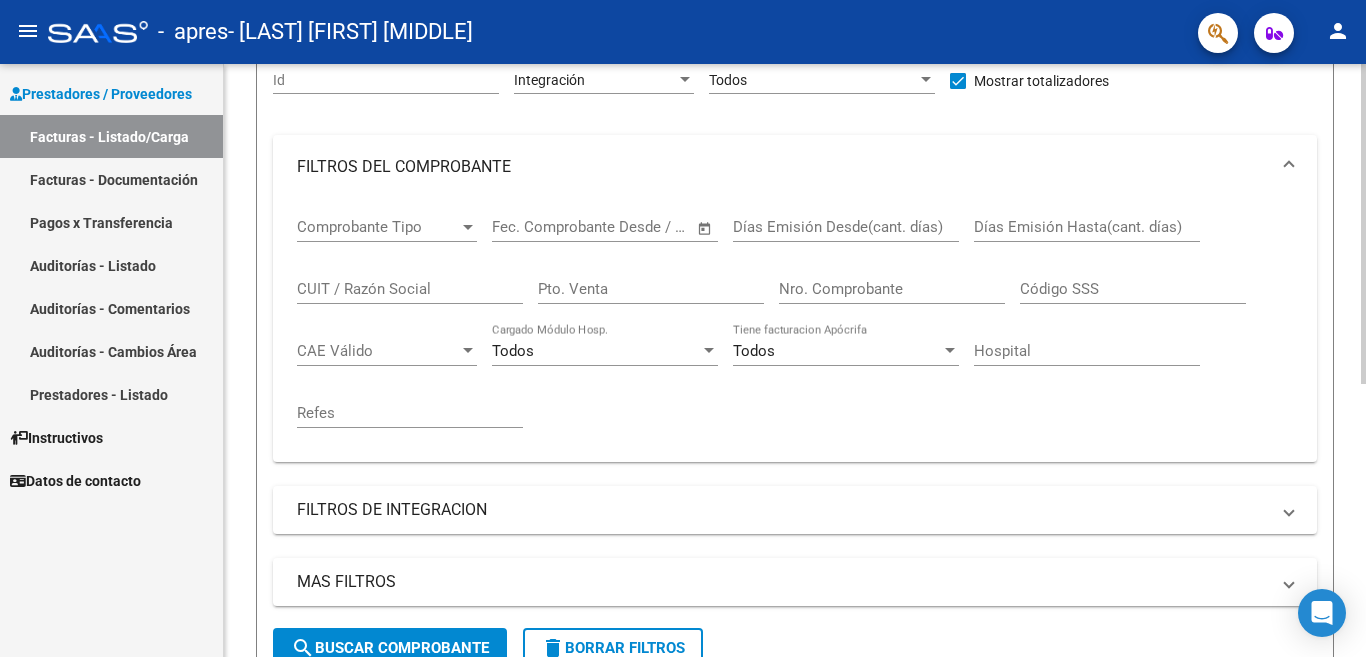 click on "Comprobante Tipo" at bounding box center [378, 227] 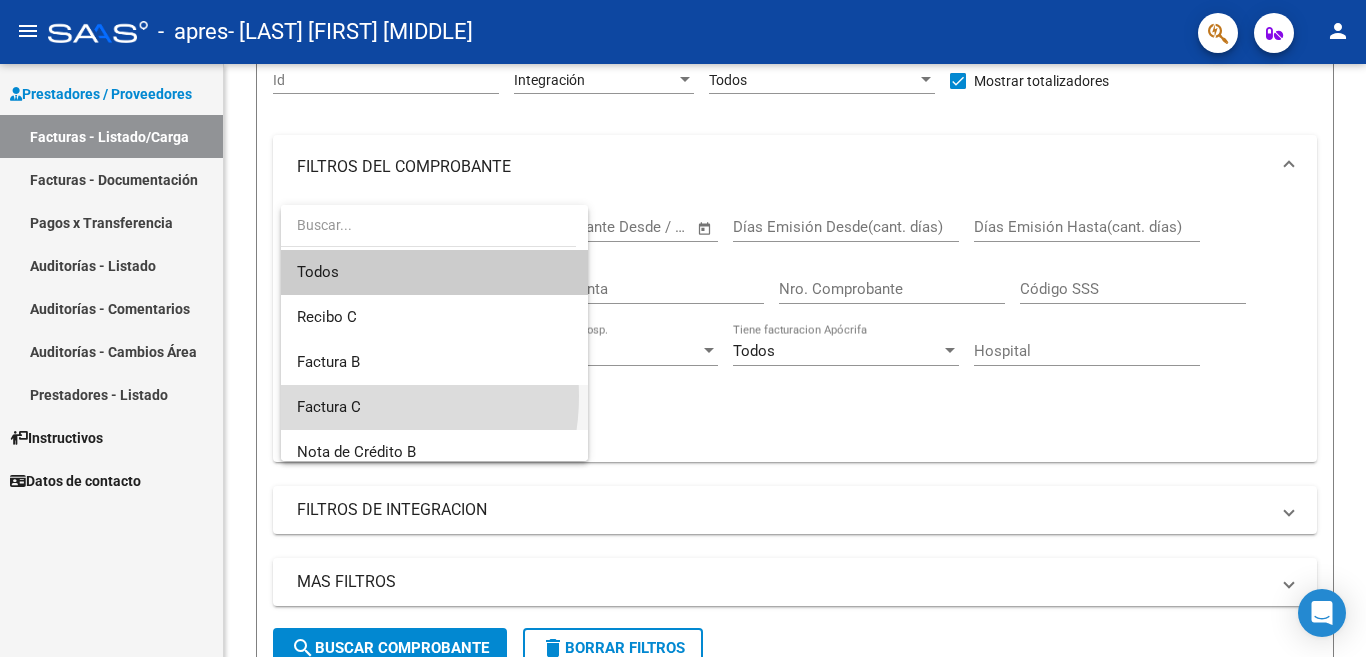 click on "Factura C" at bounding box center [434, 407] 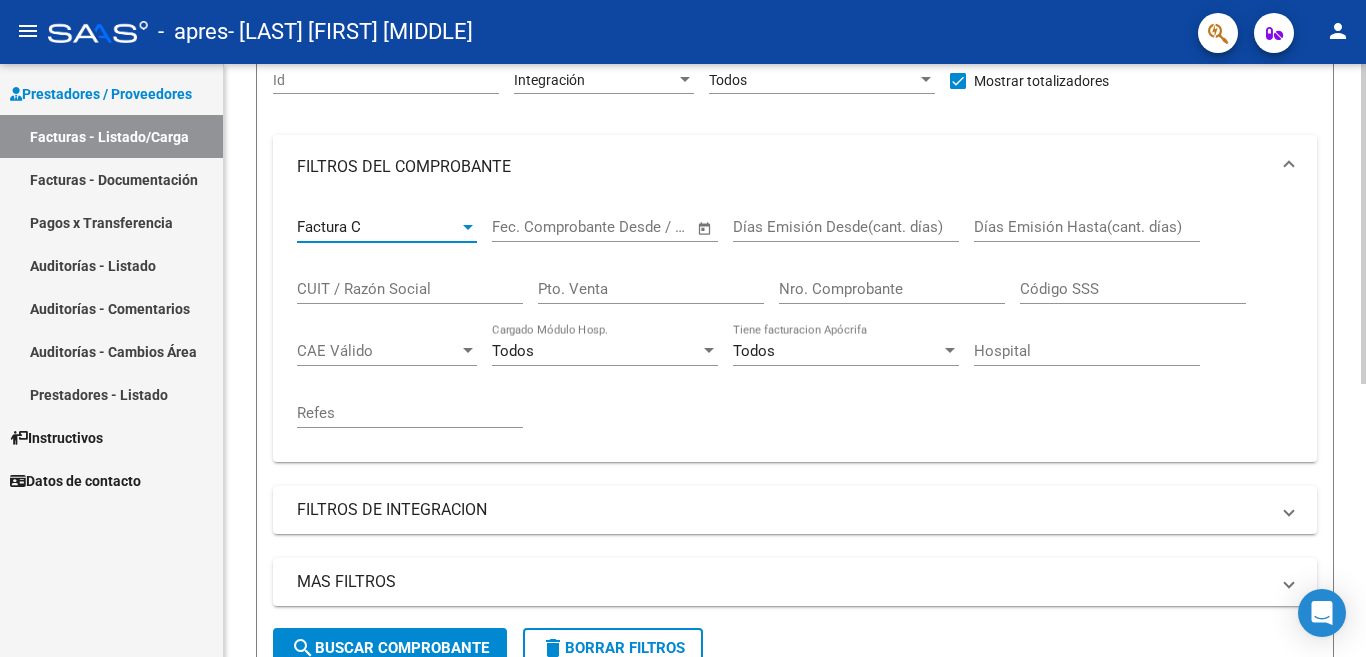 click at bounding box center [623, 227] 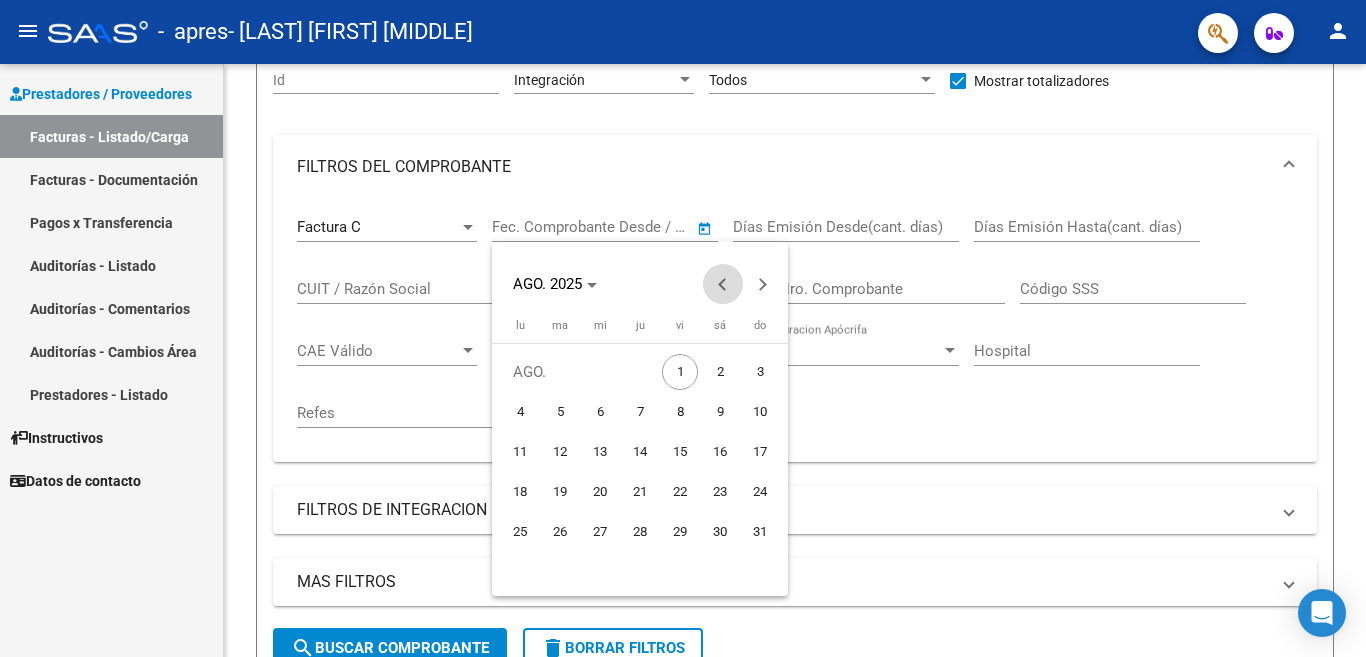 click at bounding box center (723, 284) 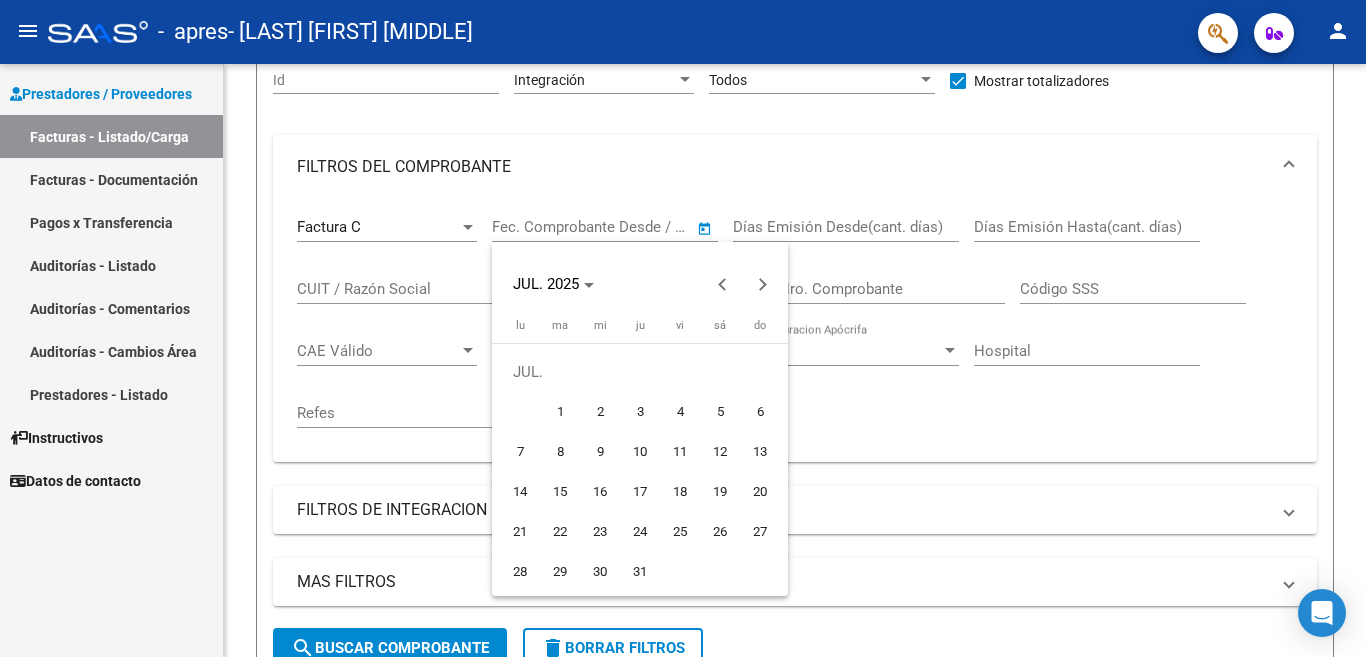 click on "1" at bounding box center (560, 412) 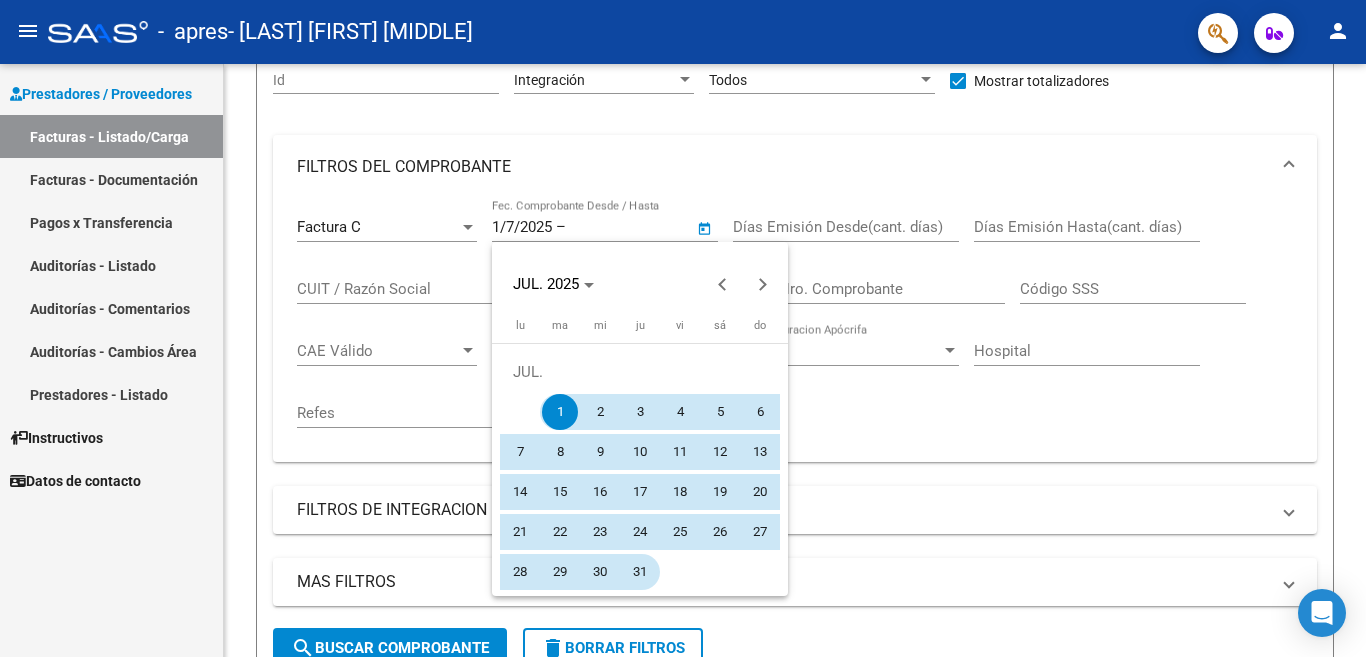 click on "31" at bounding box center (640, 572) 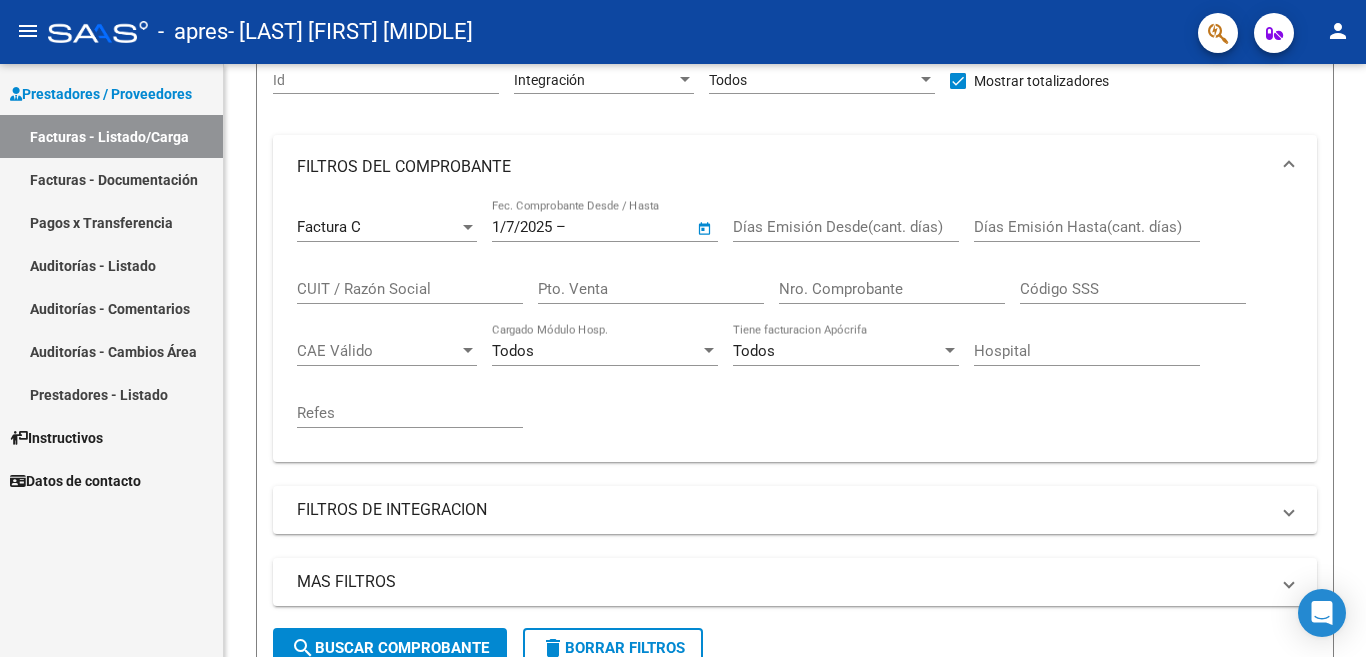 type on "31/7/2025" 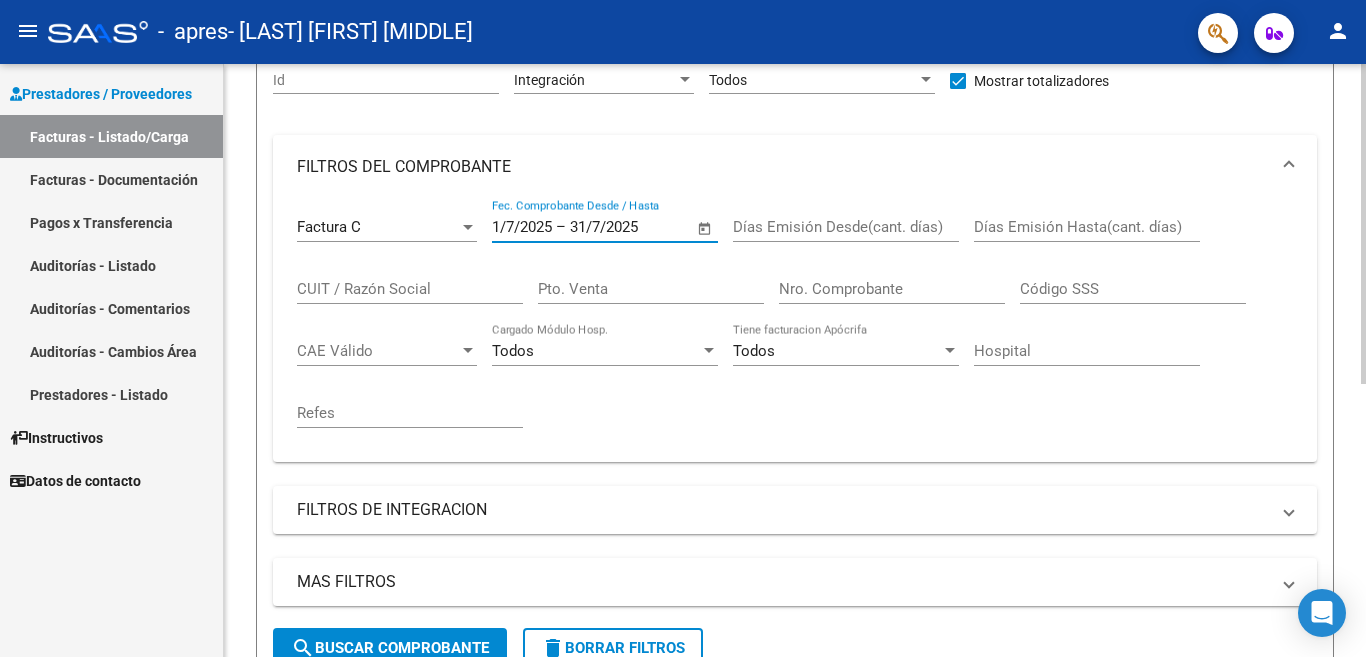 click on "Días Emisión Desde(cant. días)" at bounding box center [846, 227] 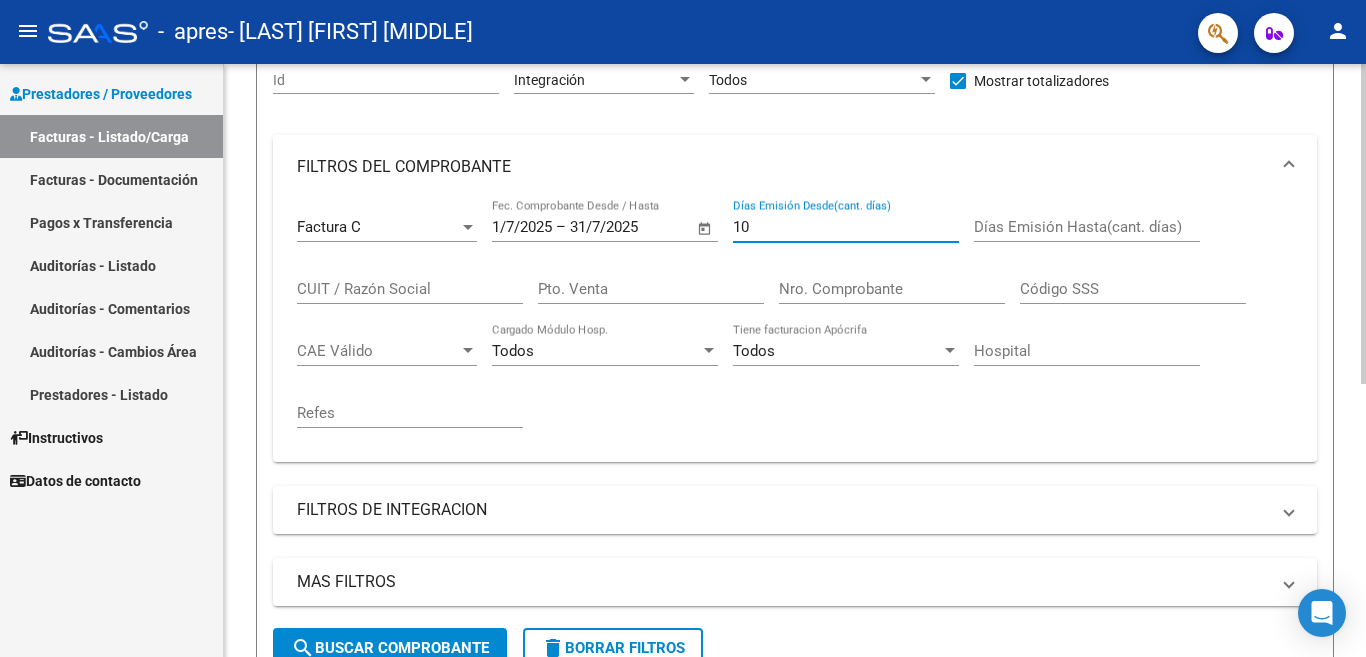 click on "10" at bounding box center (846, 227) 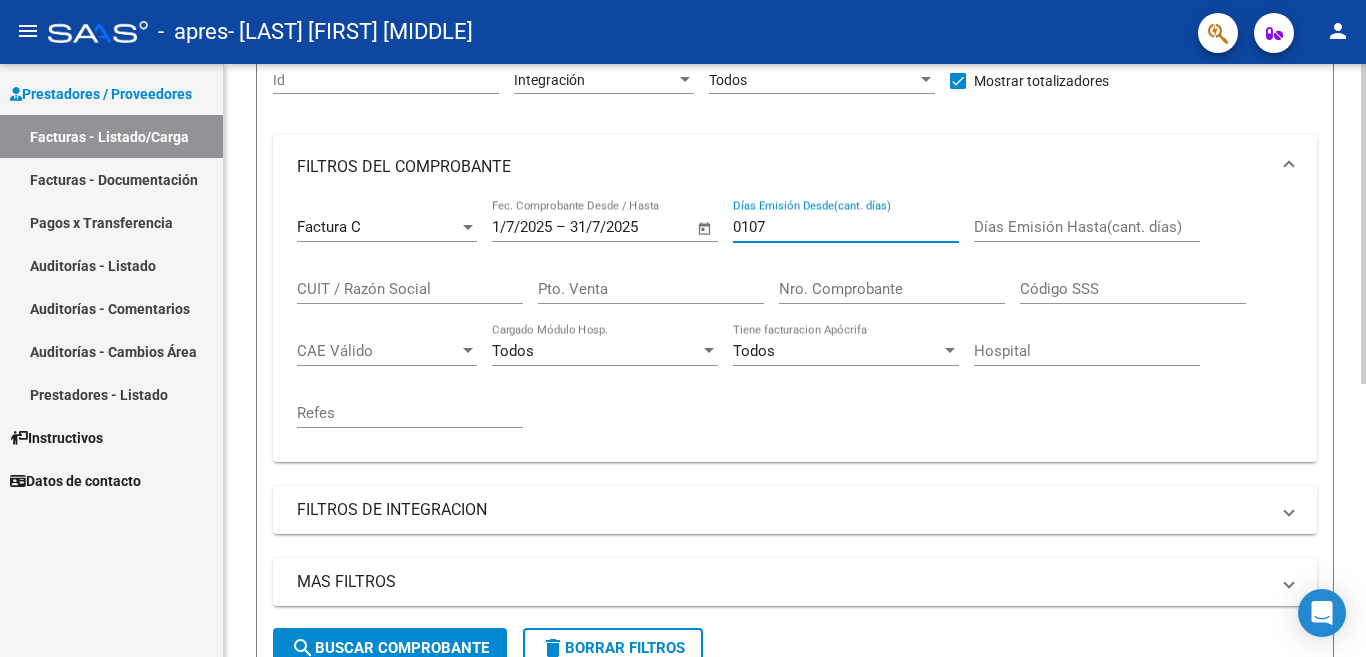 type on "0107" 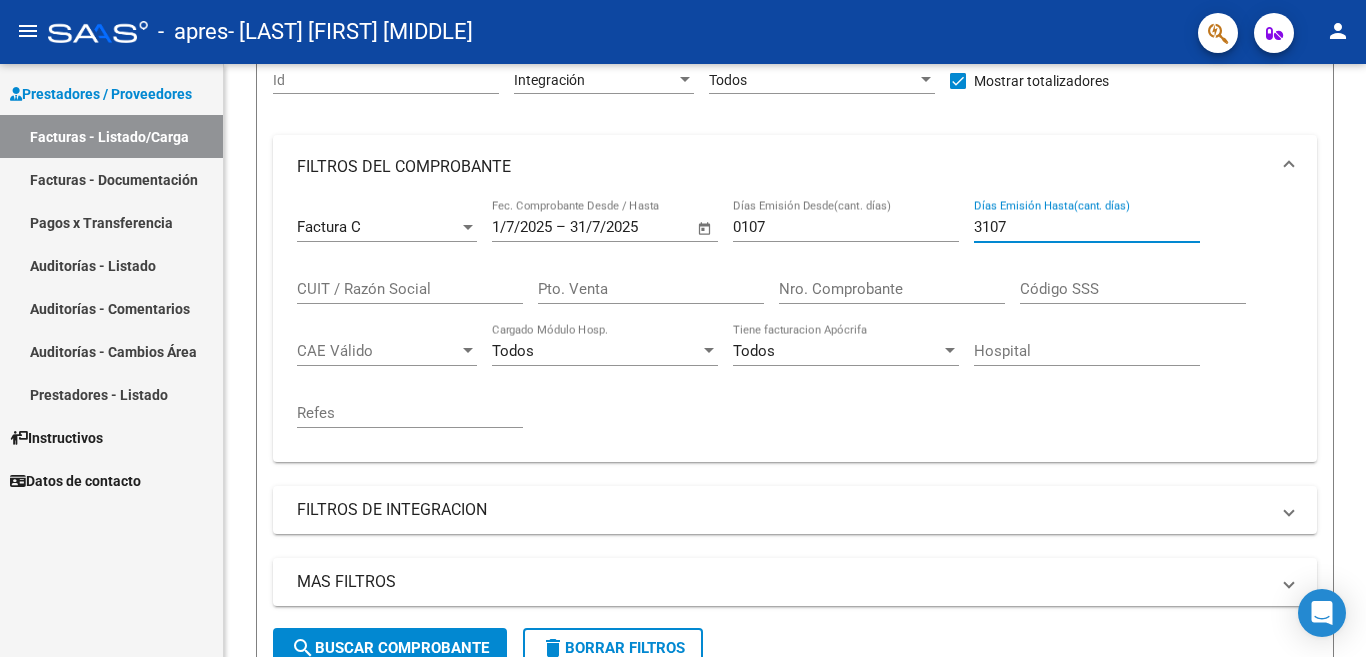 type on "3107" 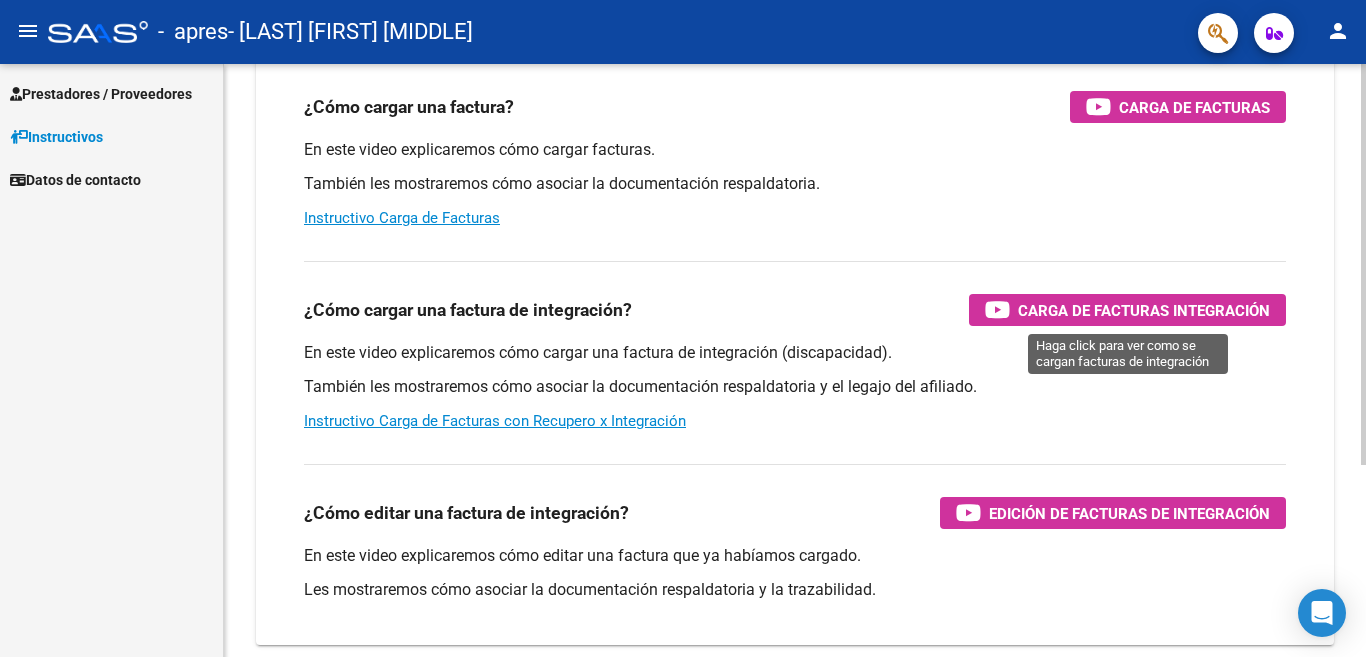 click on "Carga de Facturas Integración" at bounding box center (1144, 310) 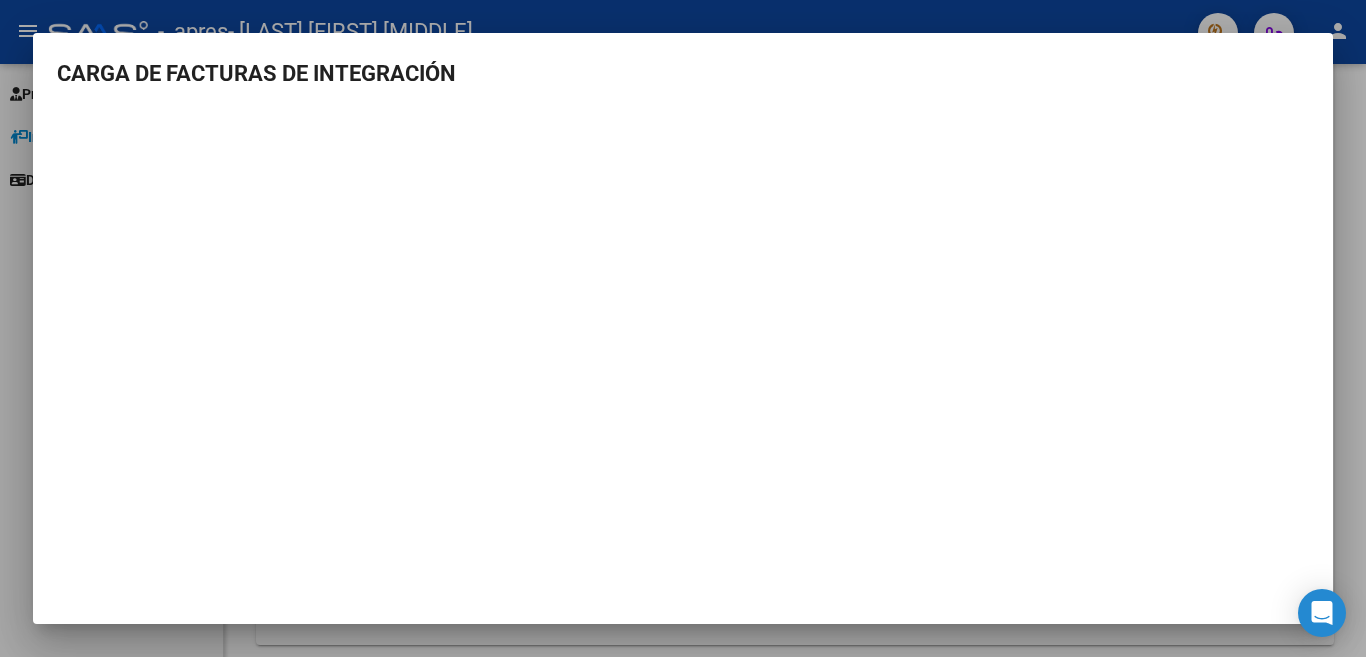 click at bounding box center [683, 328] 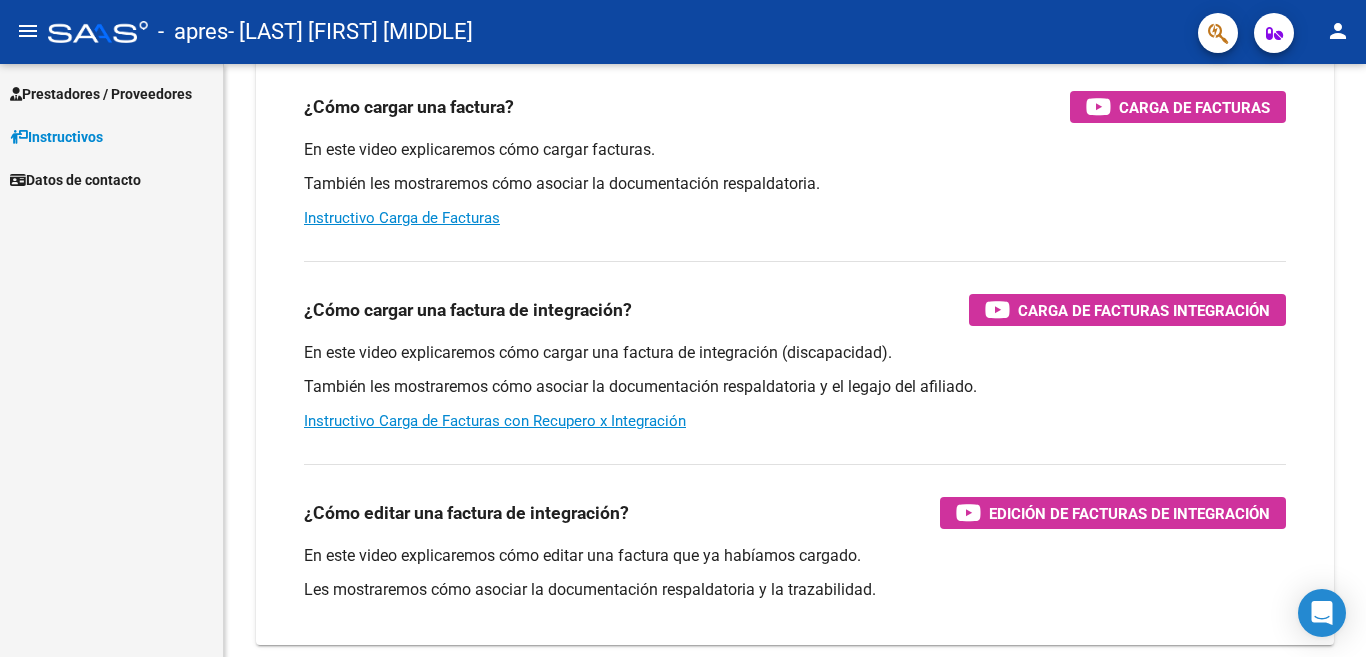 click on "Prestadores / Proveedores" at bounding box center [101, 94] 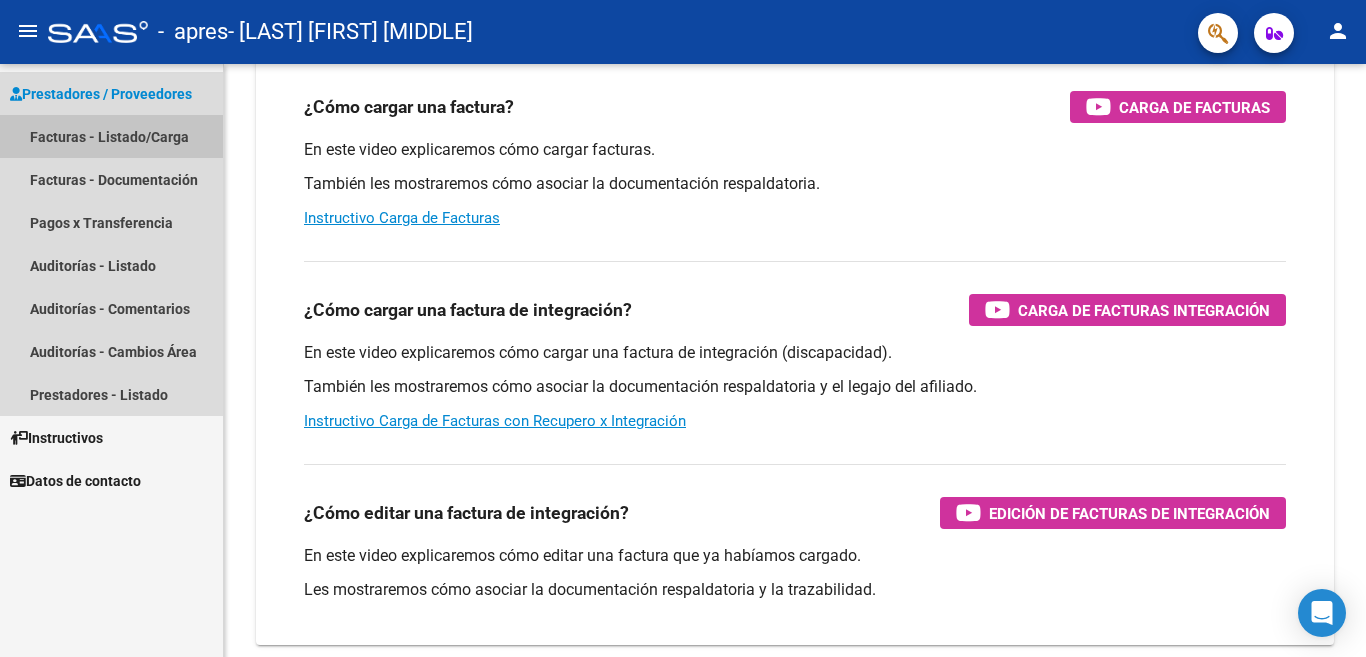 click on "Facturas - Listado/Carga" at bounding box center (111, 136) 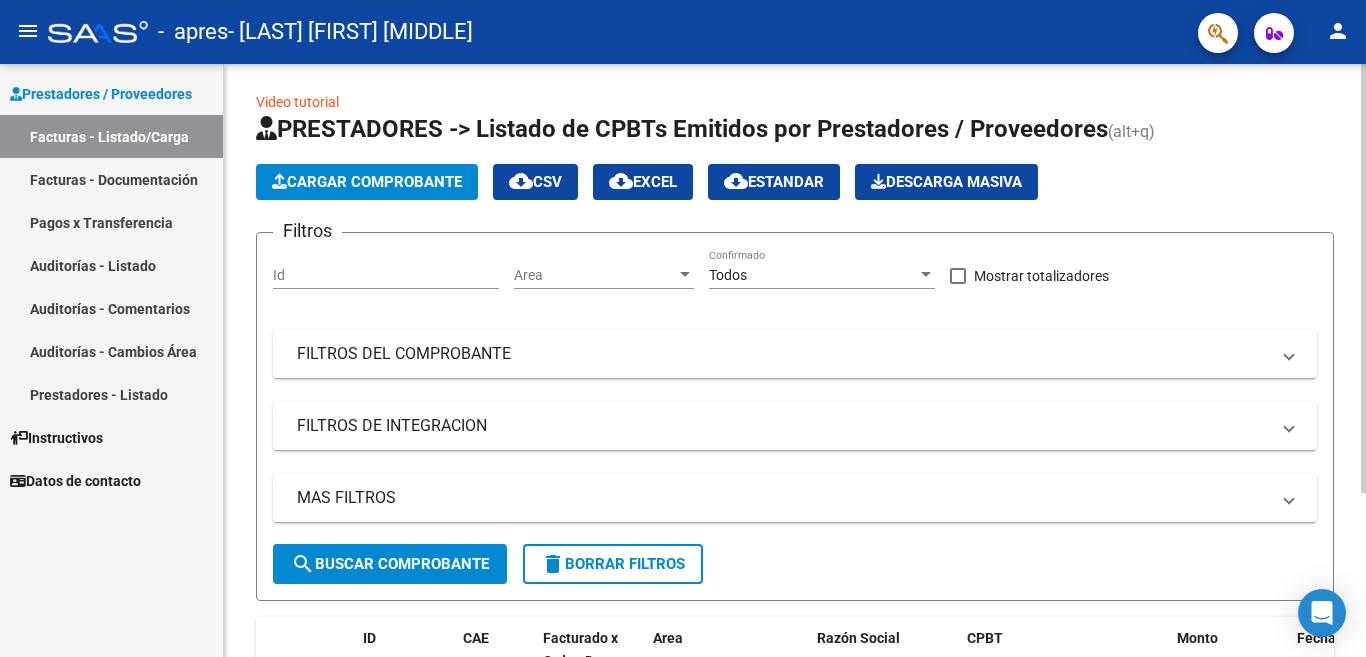 scroll, scrollTop: 0, scrollLeft: 0, axis: both 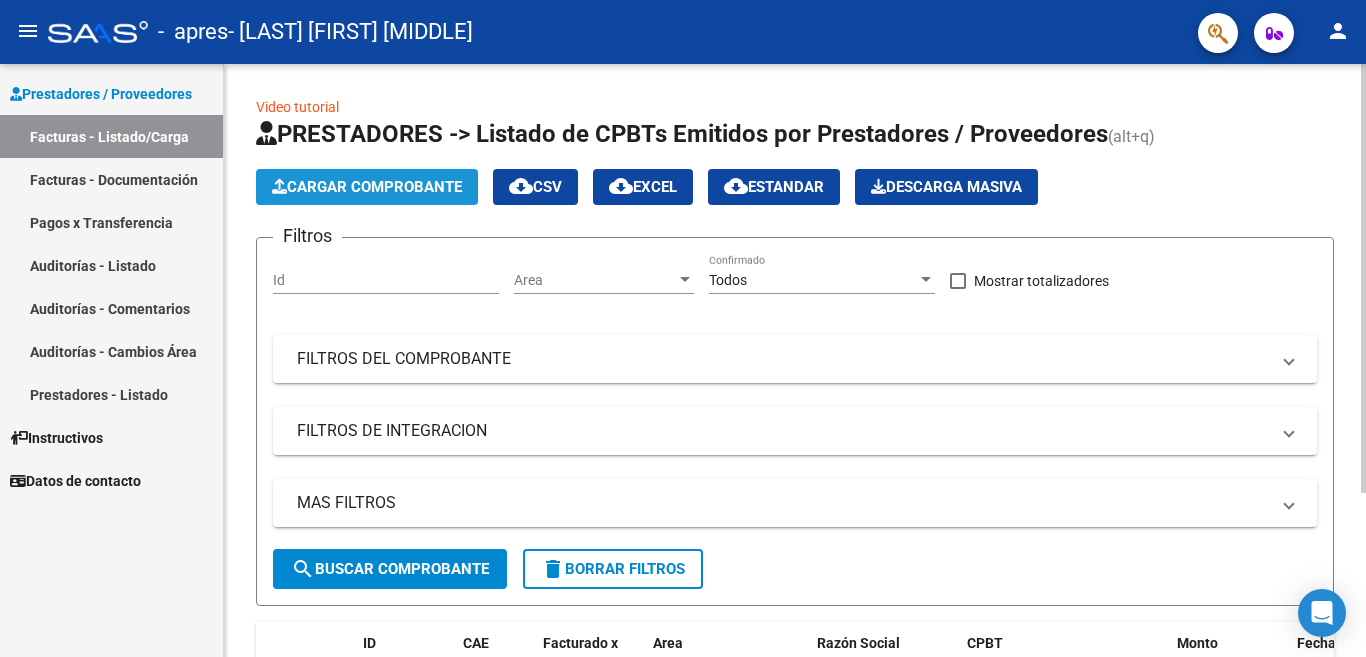 click on "Cargar Comprobante" 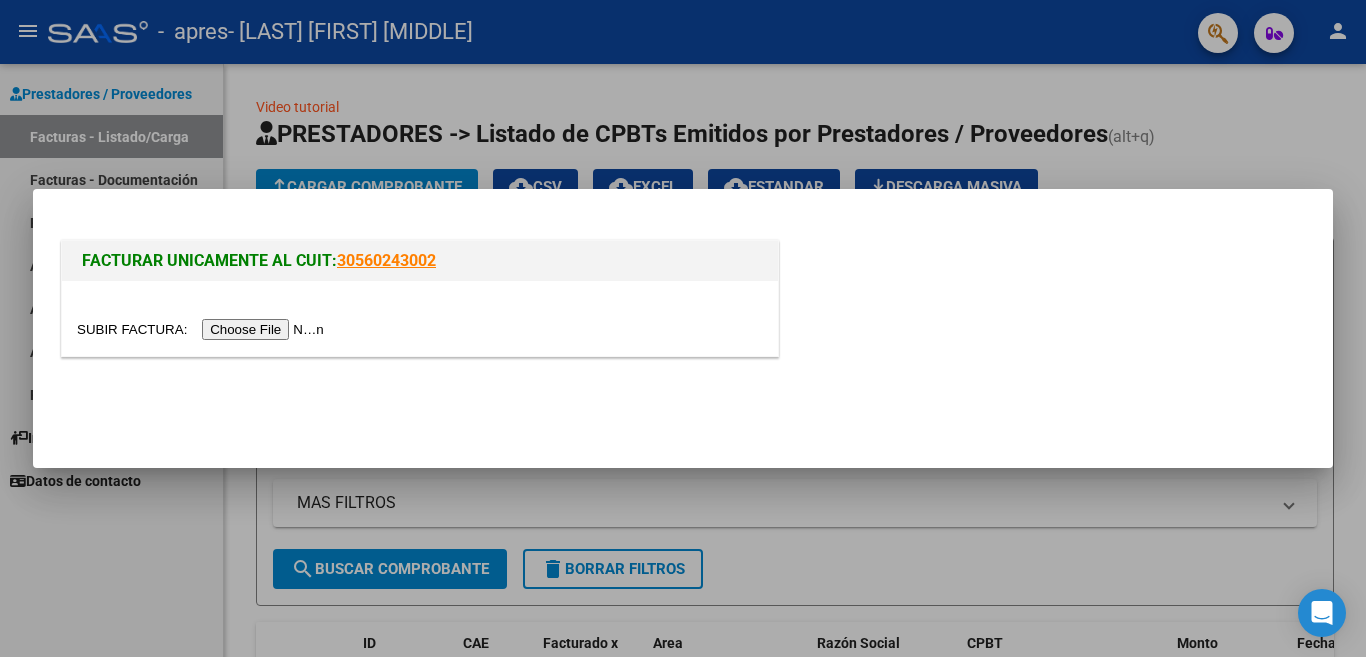 click at bounding box center [203, 329] 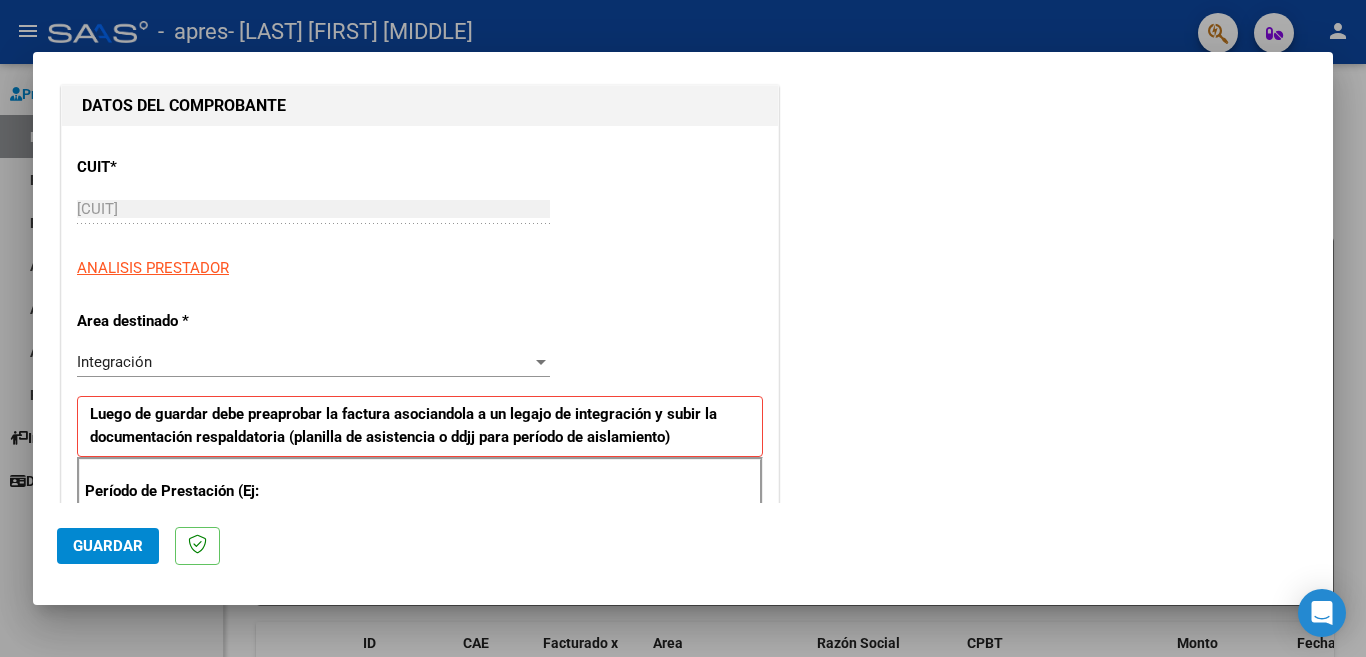 scroll, scrollTop: 400, scrollLeft: 0, axis: vertical 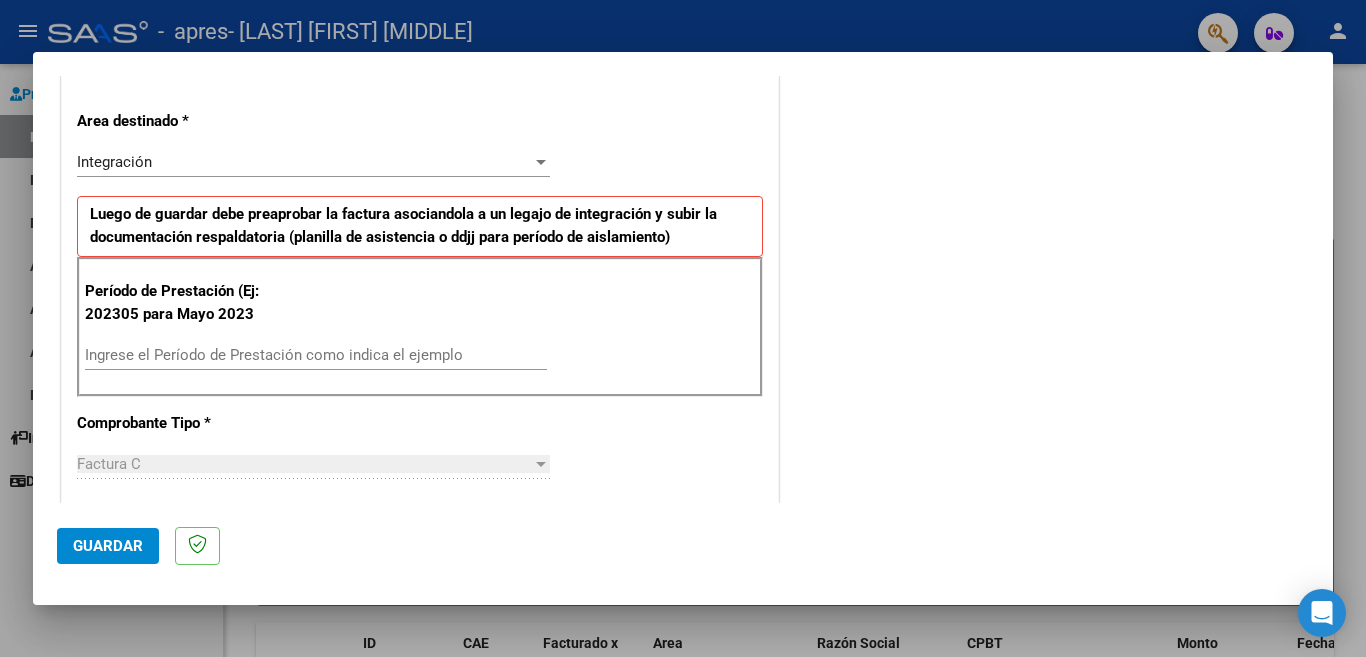 click on "Ingrese el Período de Prestación como indica el ejemplo" at bounding box center [316, 355] 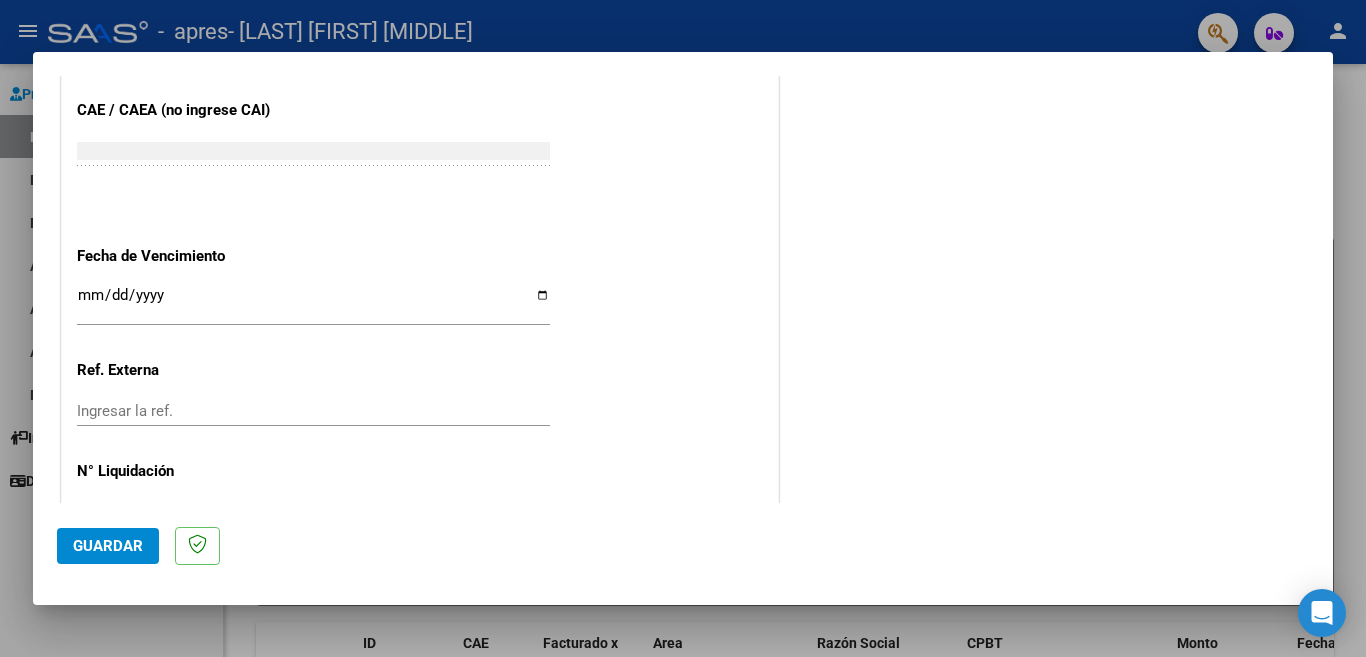 scroll, scrollTop: 1270, scrollLeft: 0, axis: vertical 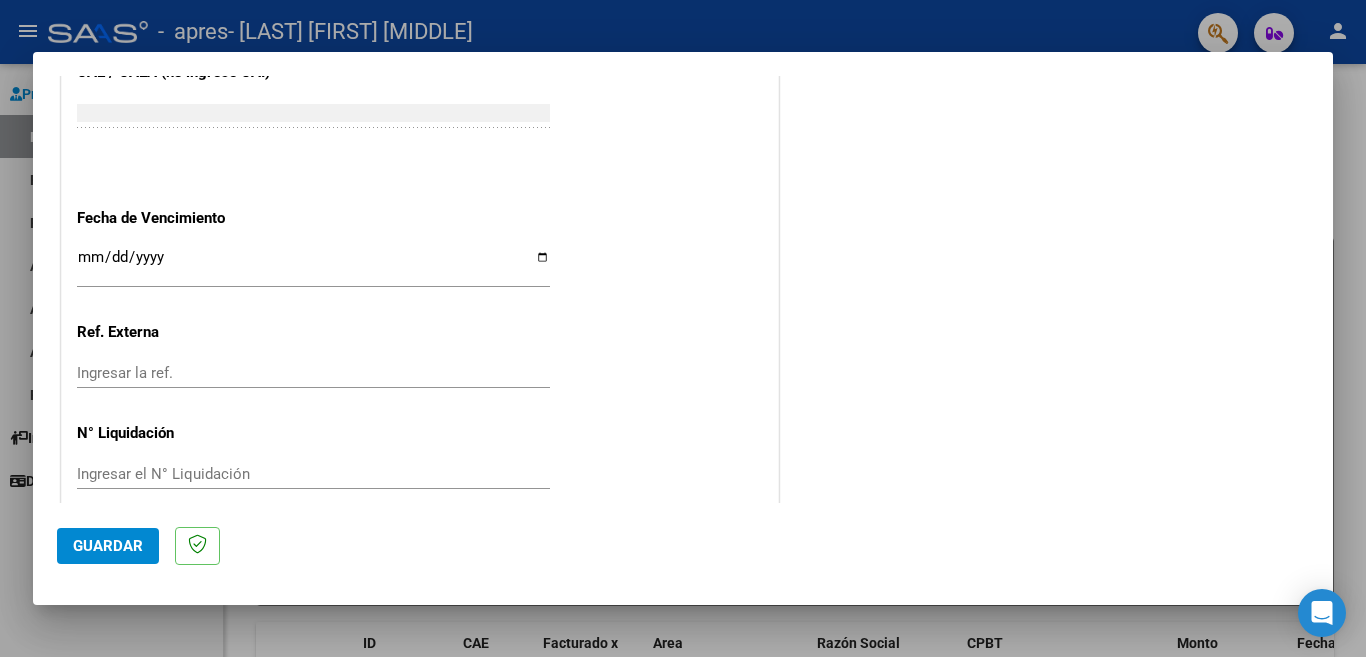 type on "202507" 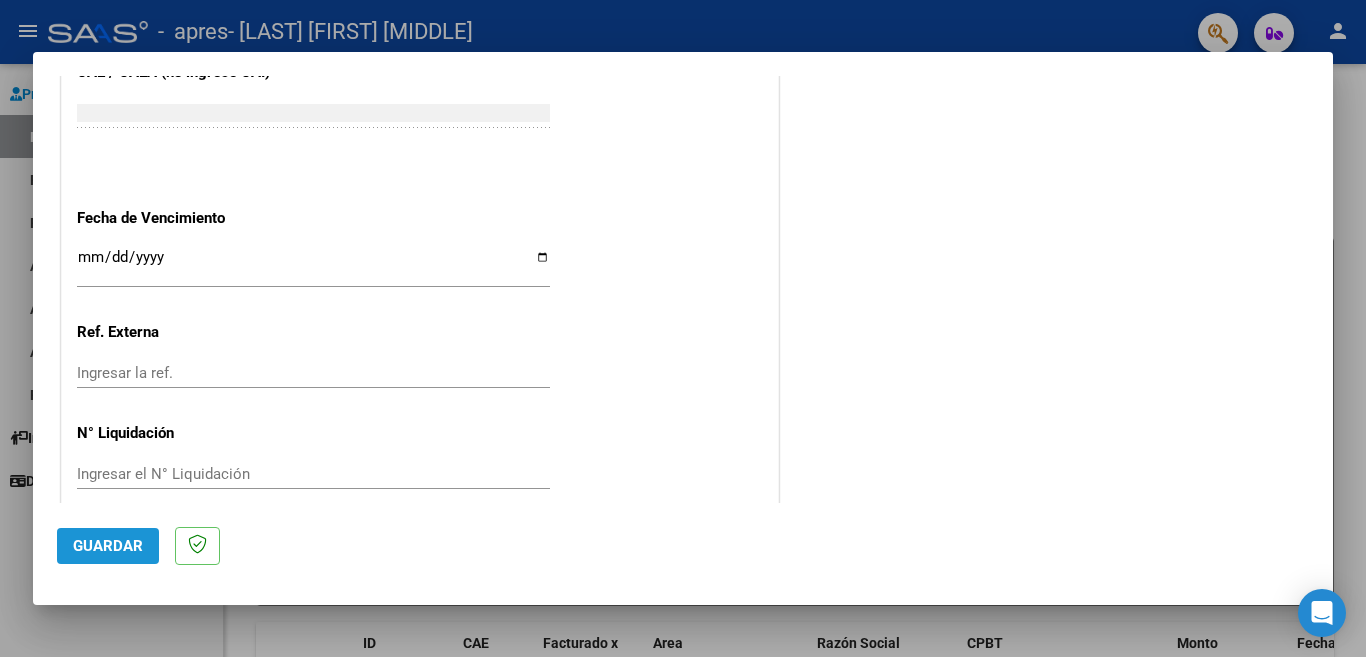 click on "Guardar" 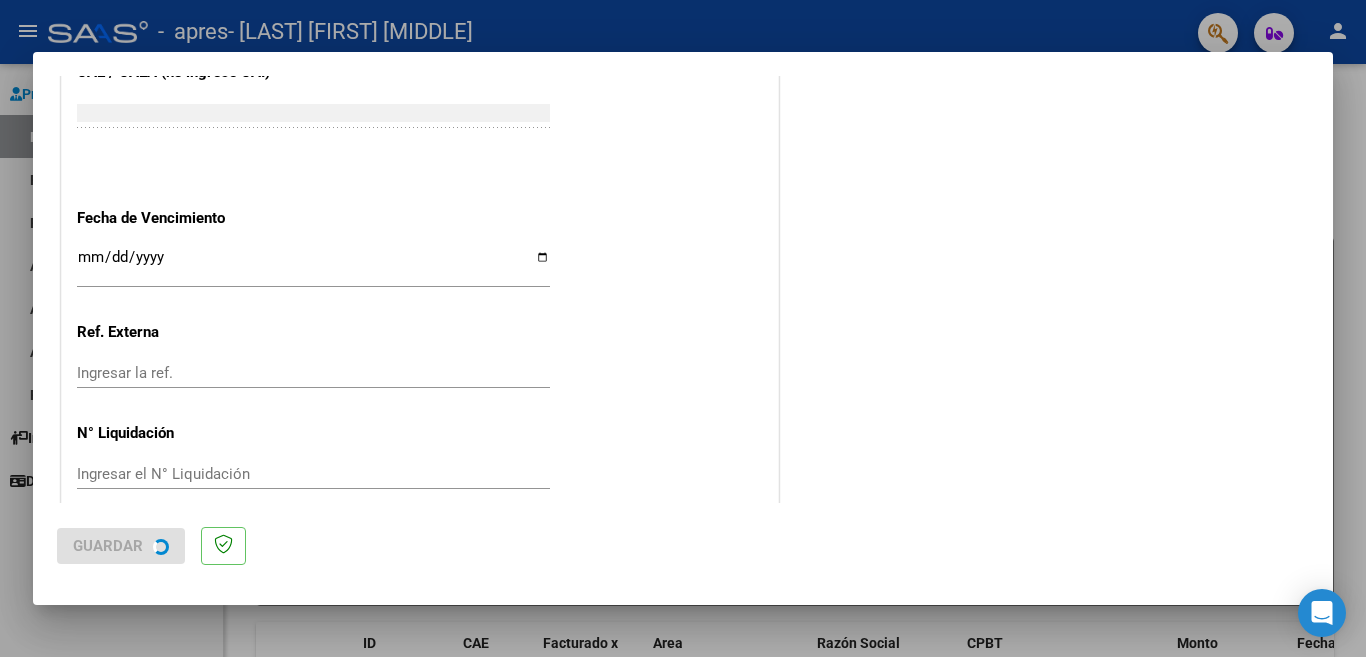 scroll, scrollTop: 0, scrollLeft: 0, axis: both 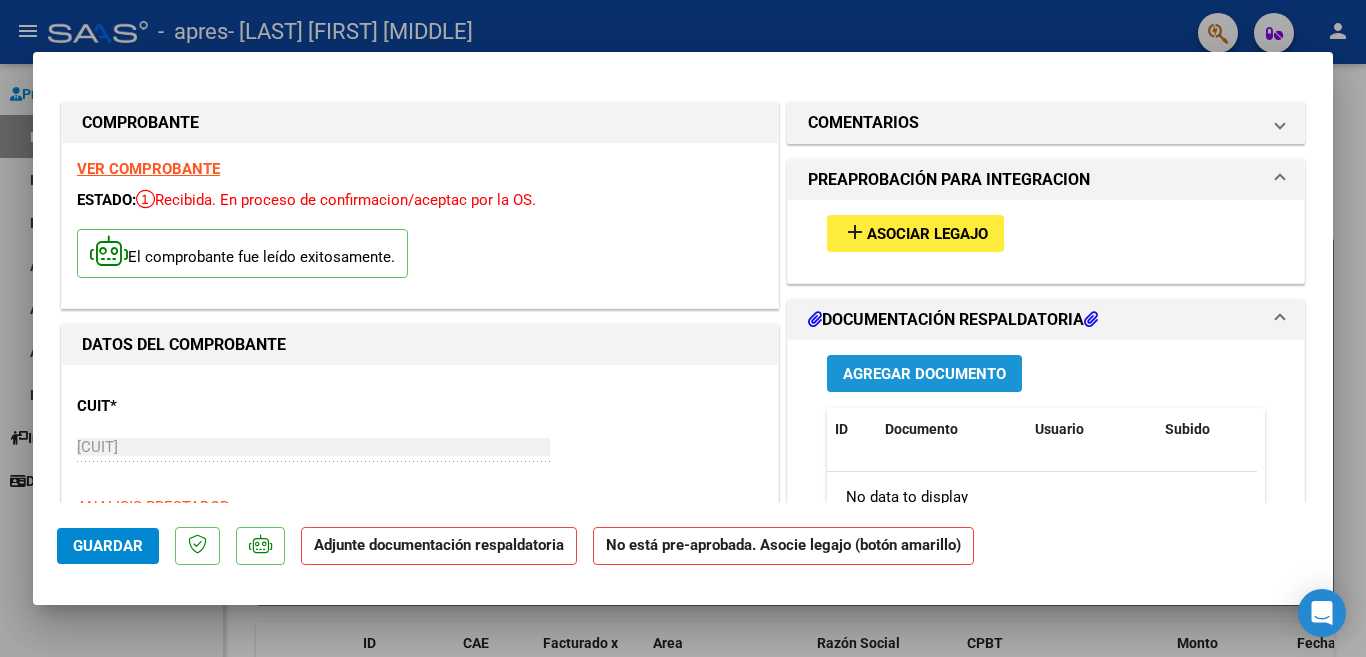 click on "Agregar Documento" at bounding box center (924, 374) 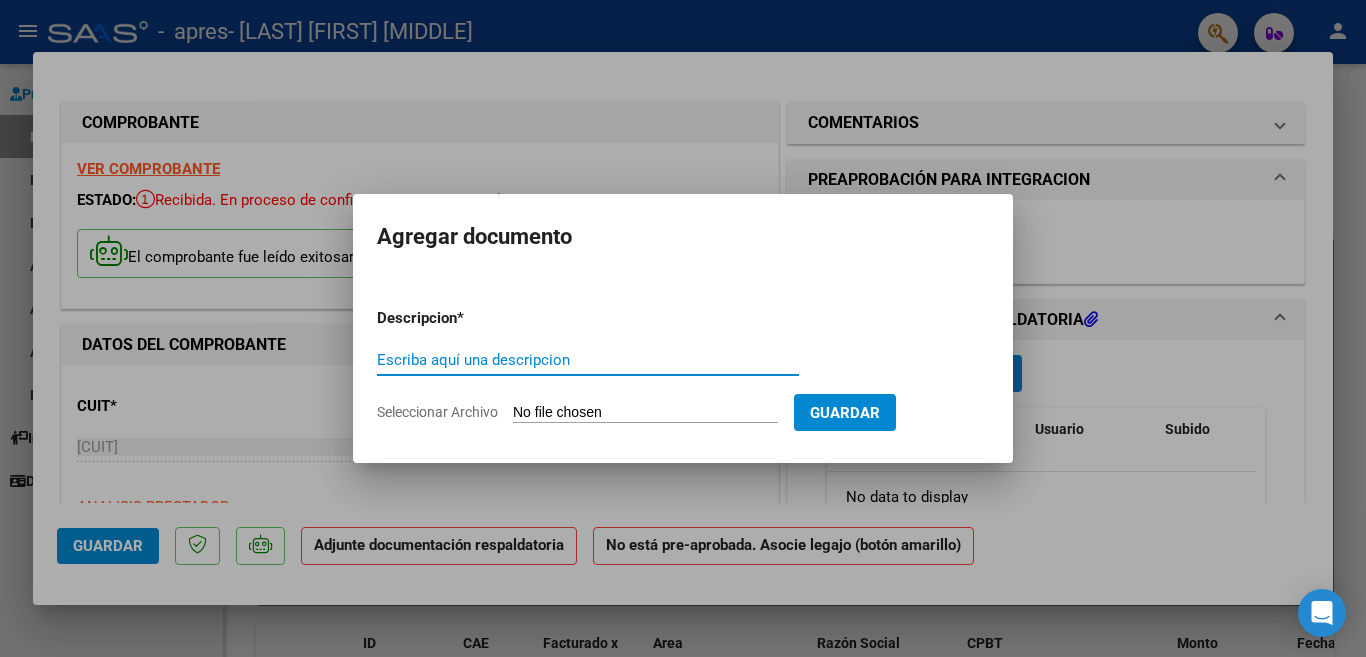 click on "Escriba aquí una descripcion" at bounding box center [588, 360] 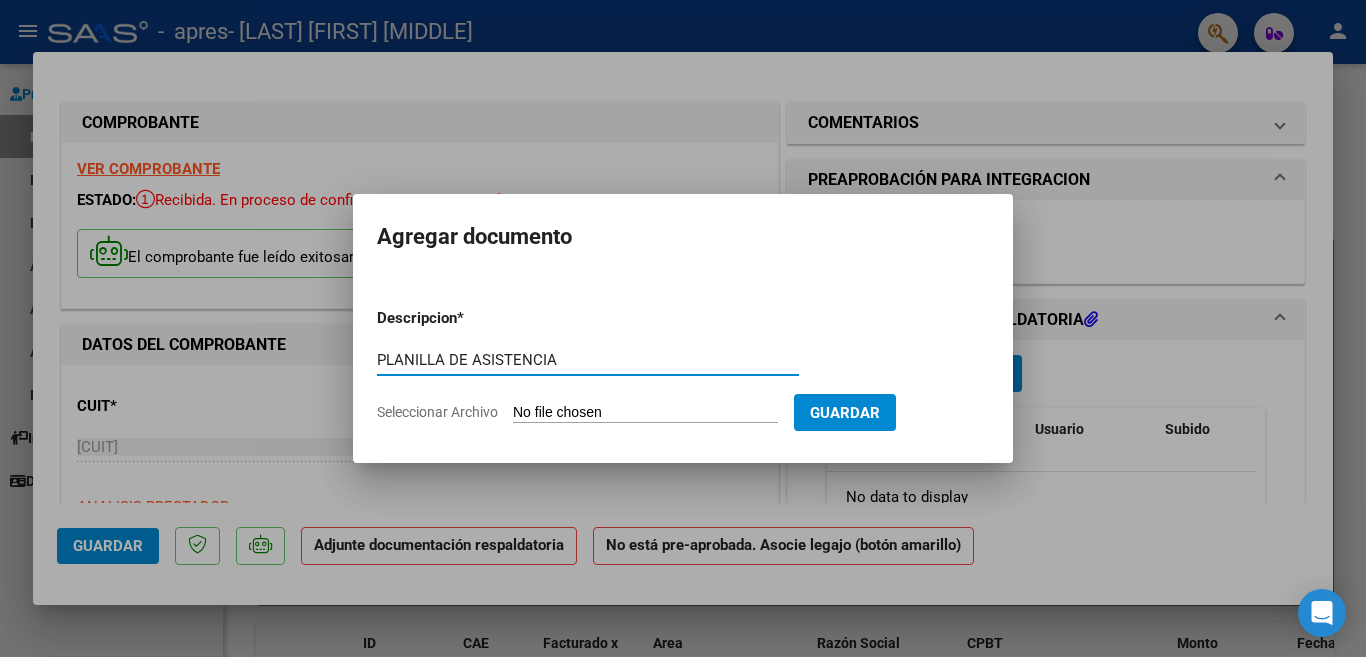 type on "PLANILLA DE ASISTENCIA" 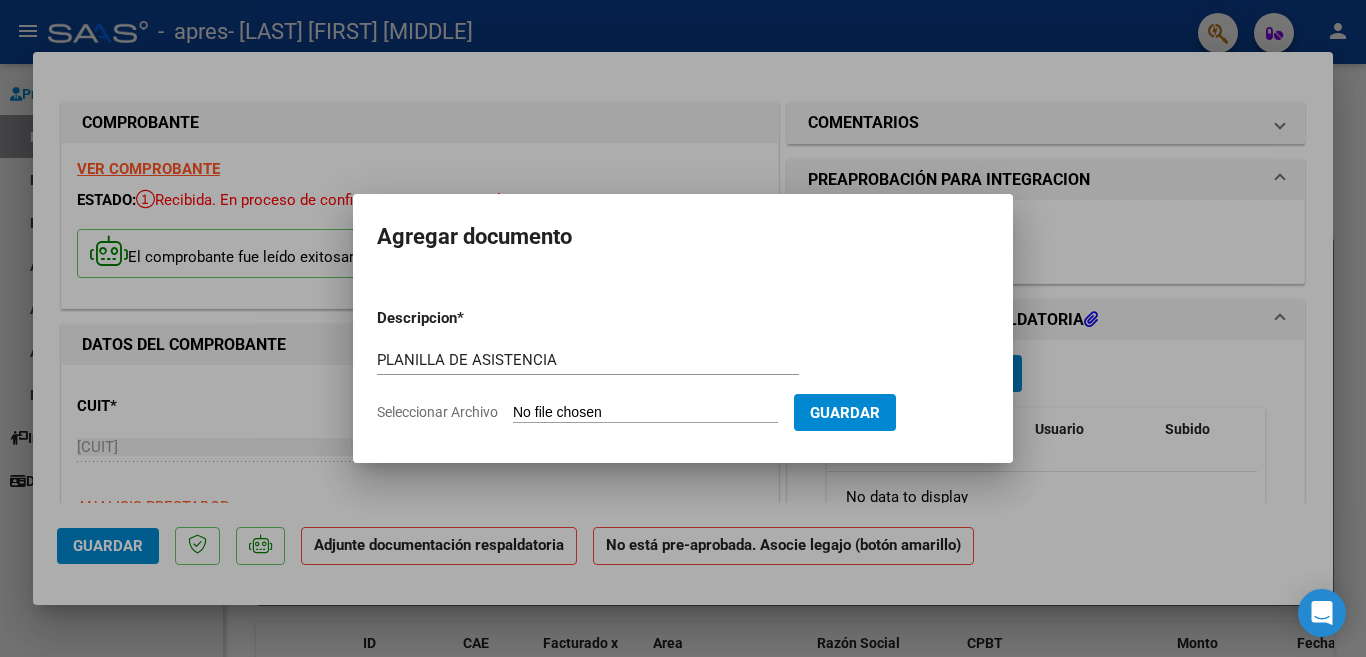 click on "Seleccionar Archivo" at bounding box center (645, 413) 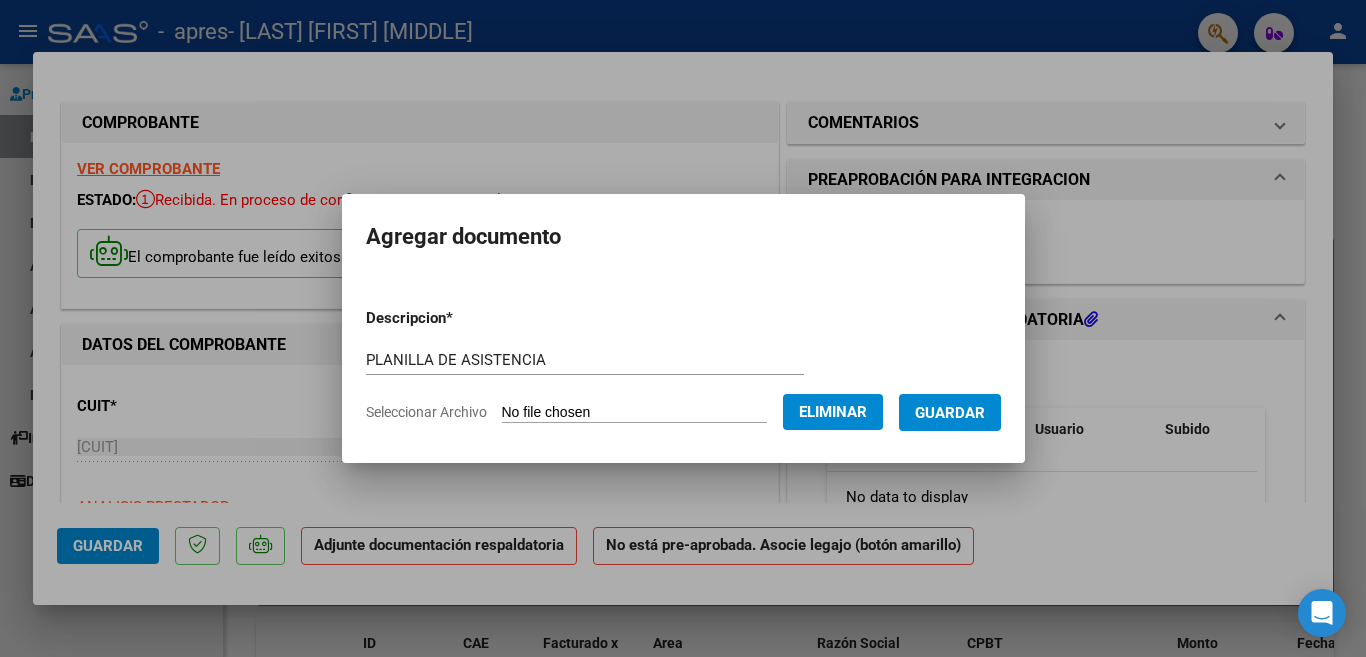 click on "Guardar" at bounding box center [950, 413] 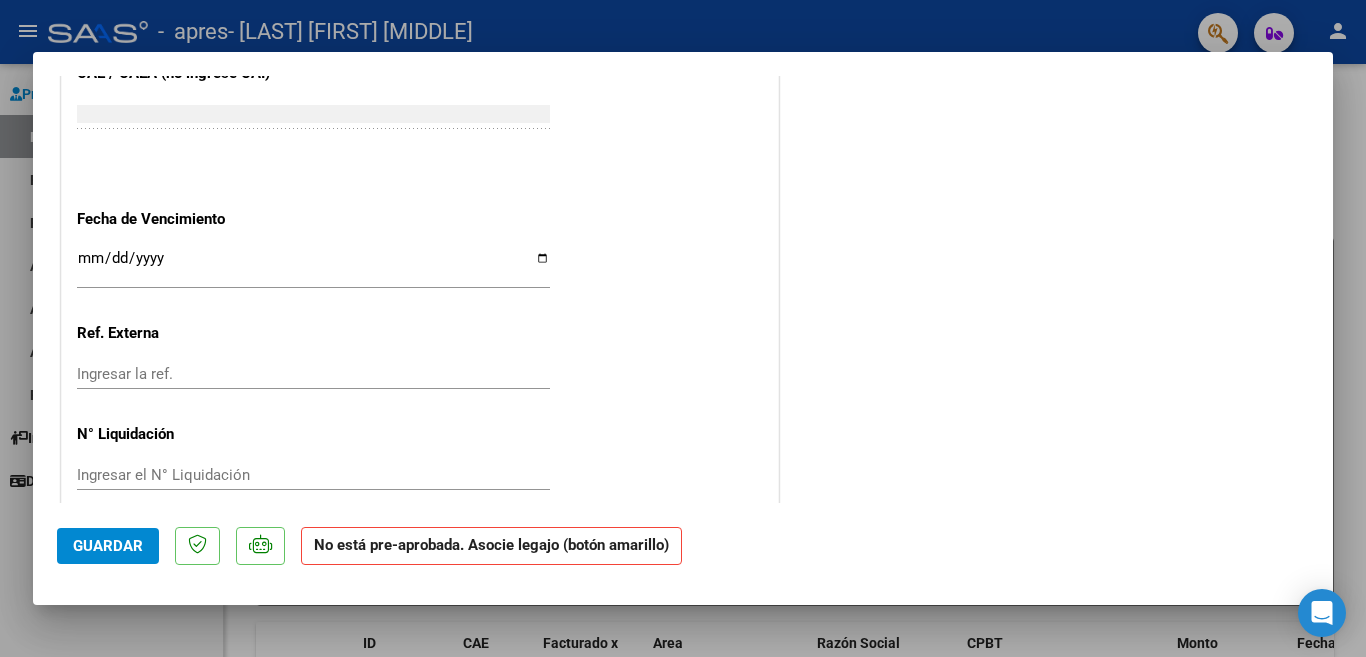 scroll, scrollTop: 1285, scrollLeft: 0, axis: vertical 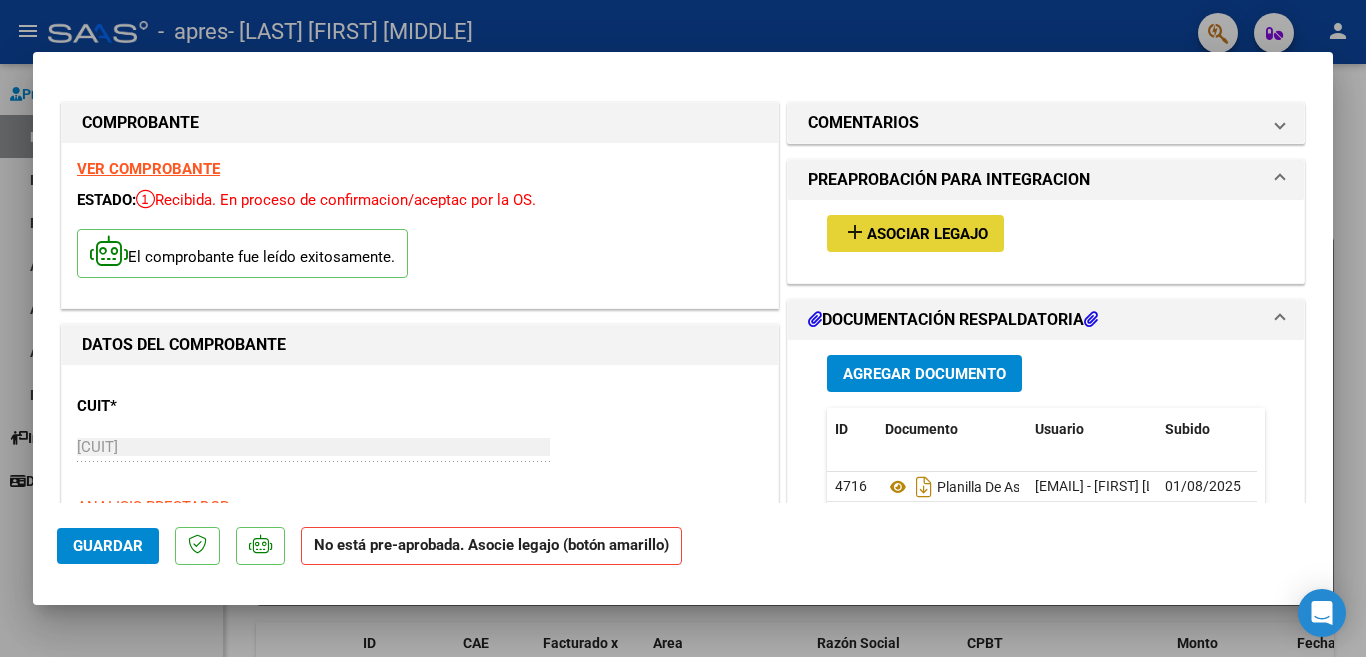 click on "Asociar Legajo" at bounding box center [927, 234] 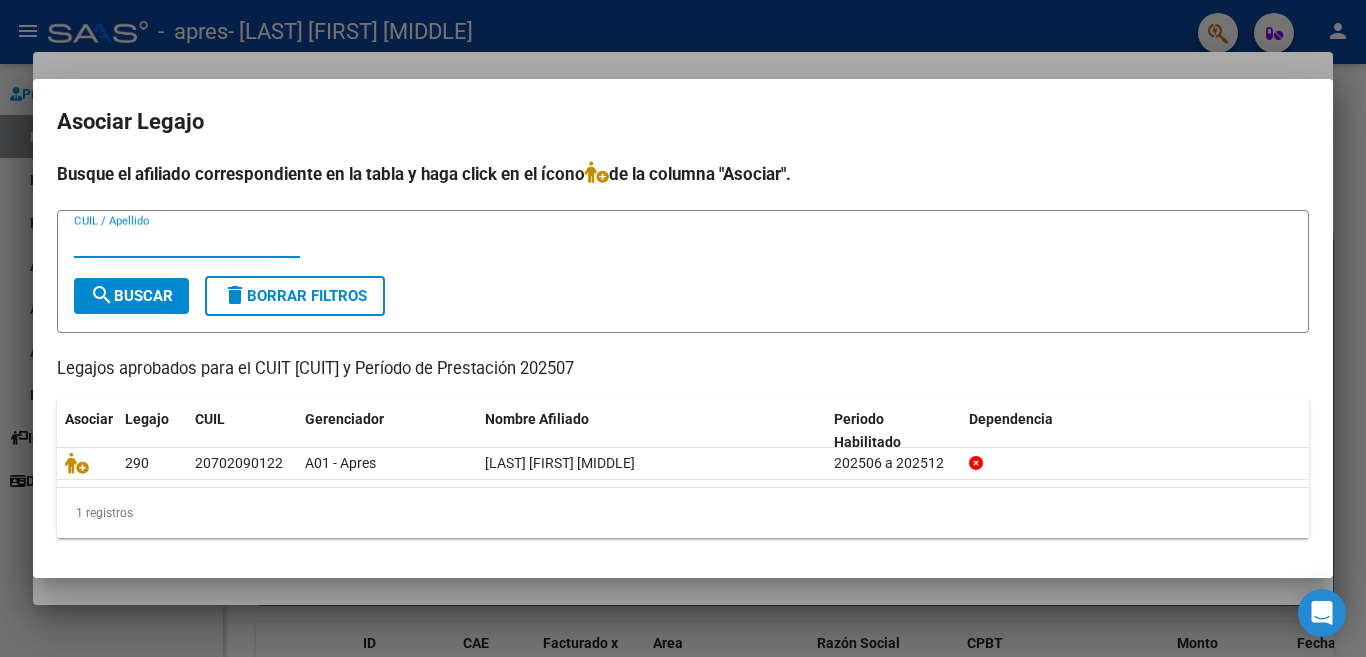 click on "CUIL / Apellido" at bounding box center [187, 242] 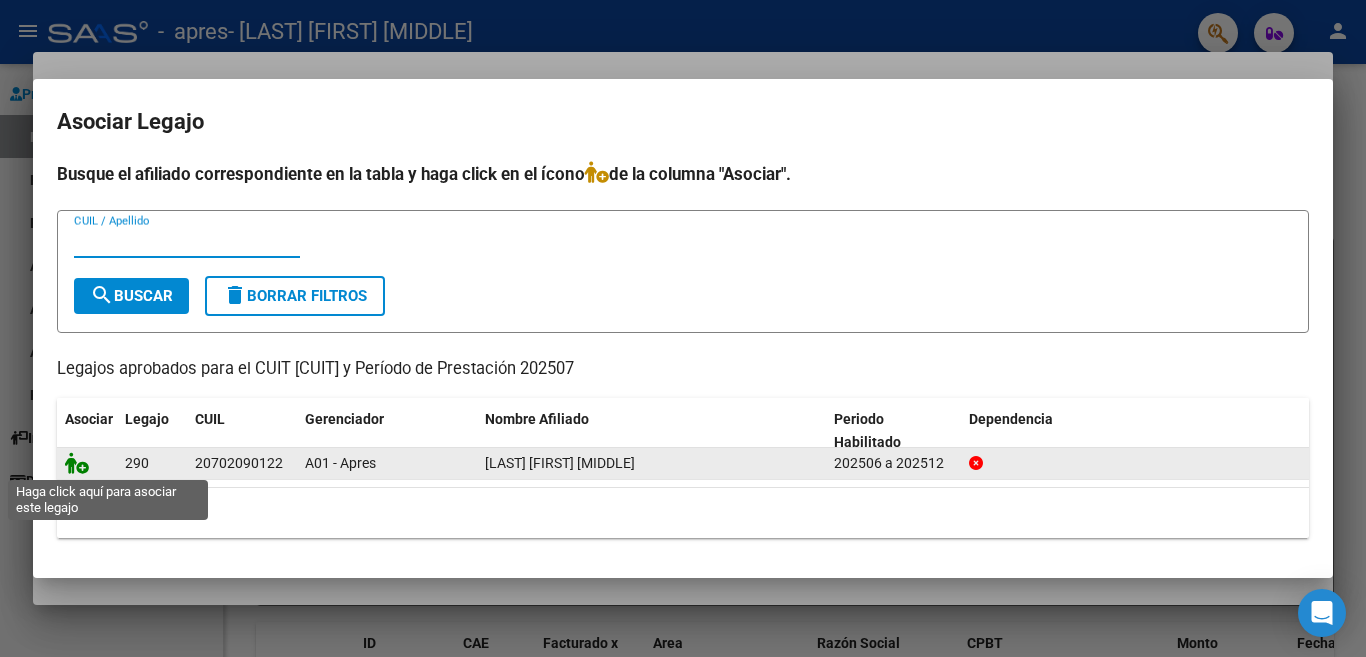 click 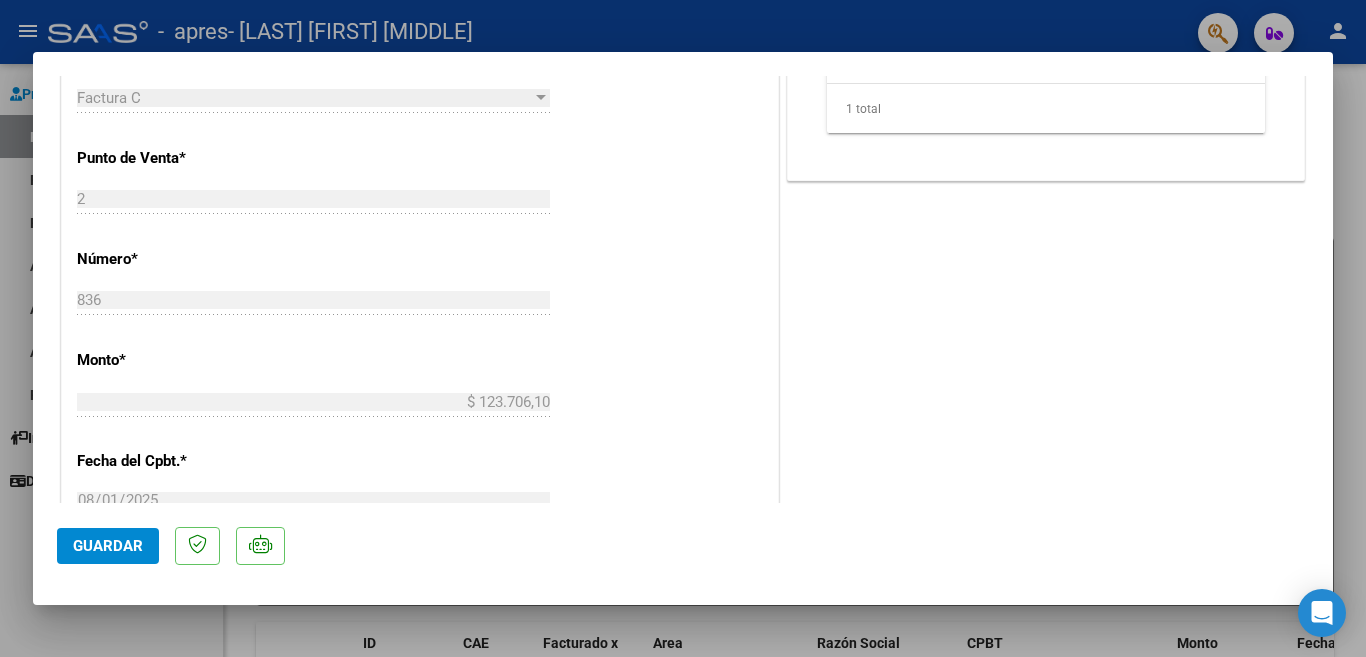 scroll, scrollTop: 900, scrollLeft: 0, axis: vertical 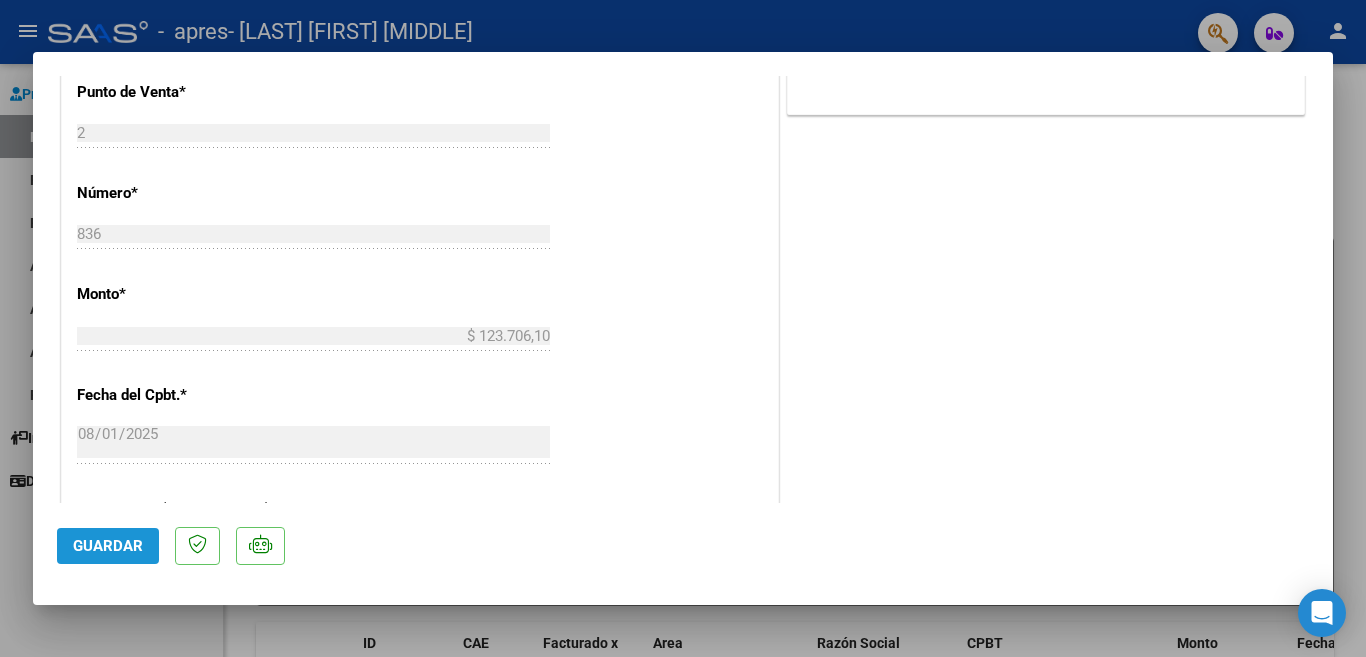 click on "Guardar" 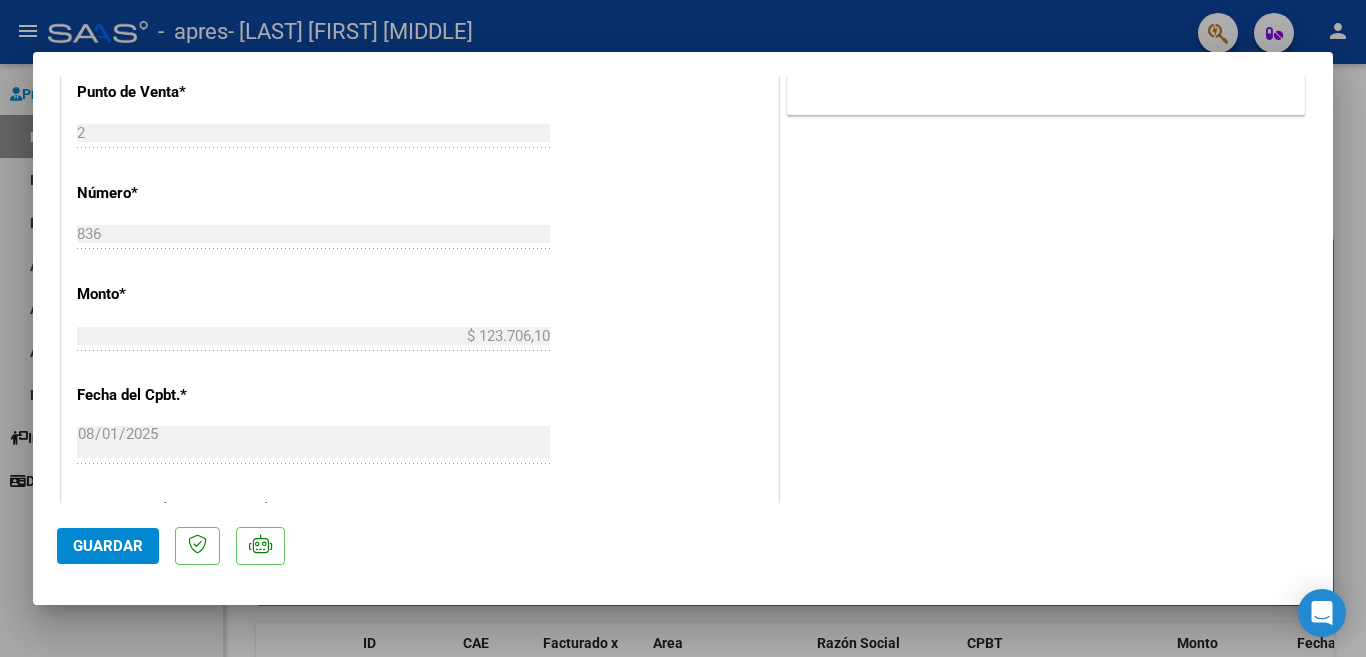 click on "Guardar" 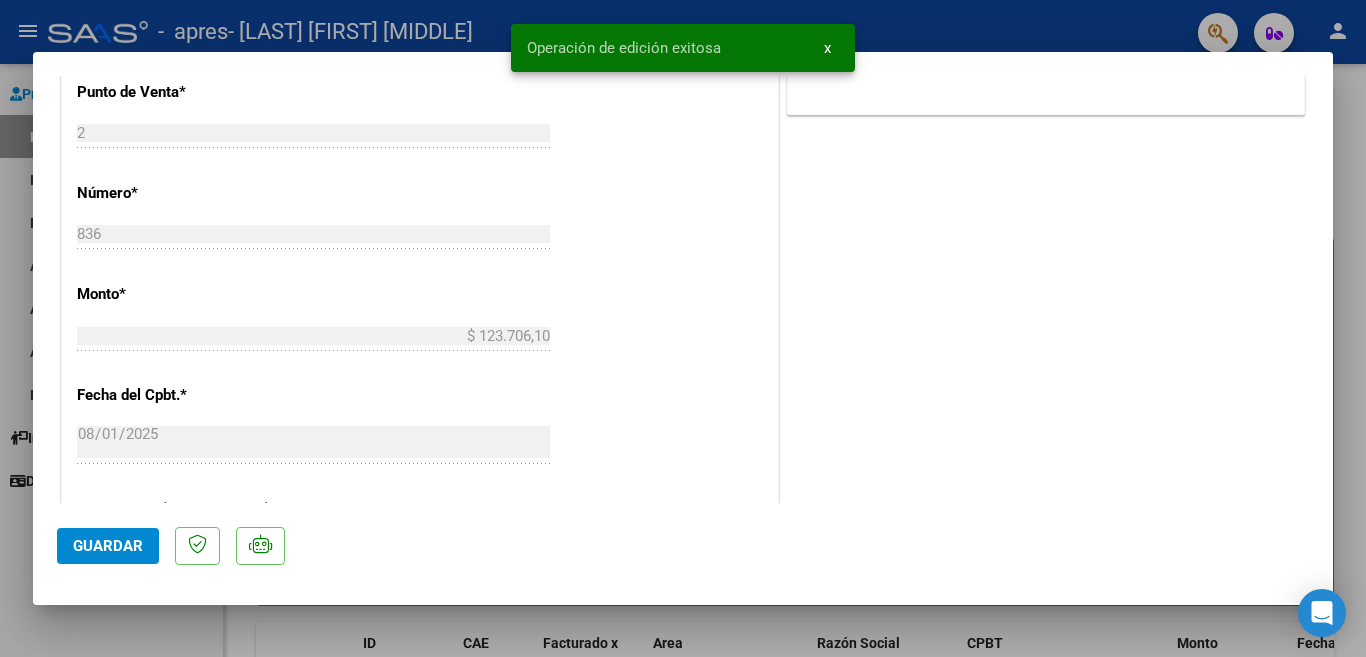 click on "x" at bounding box center (827, 48) 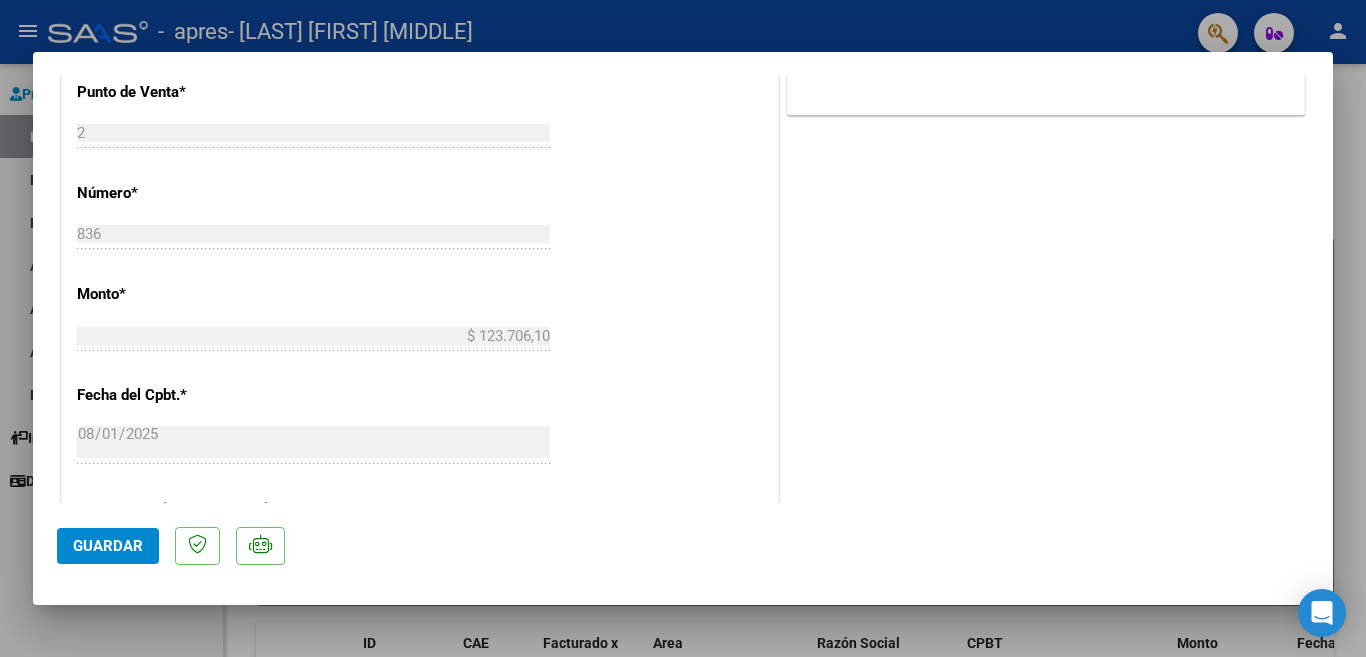 click at bounding box center (683, 328) 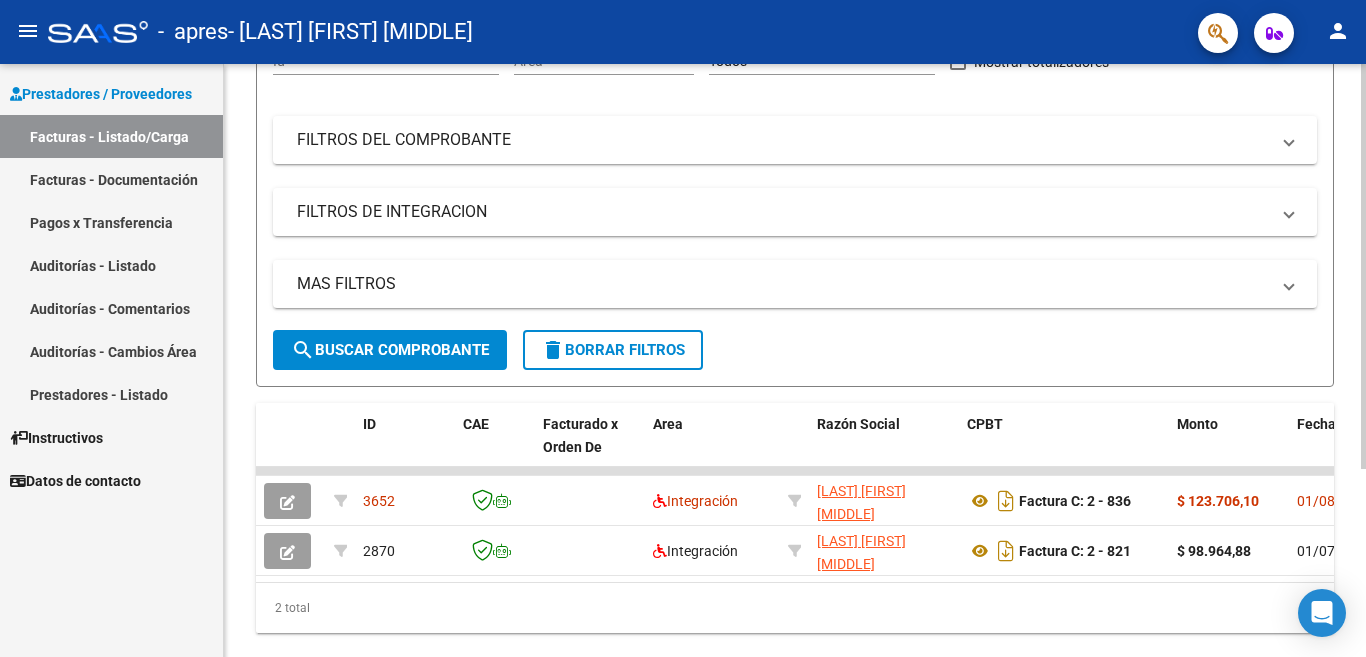 scroll, scrollTop: 276, scrollLeft: 0, axis: vertical 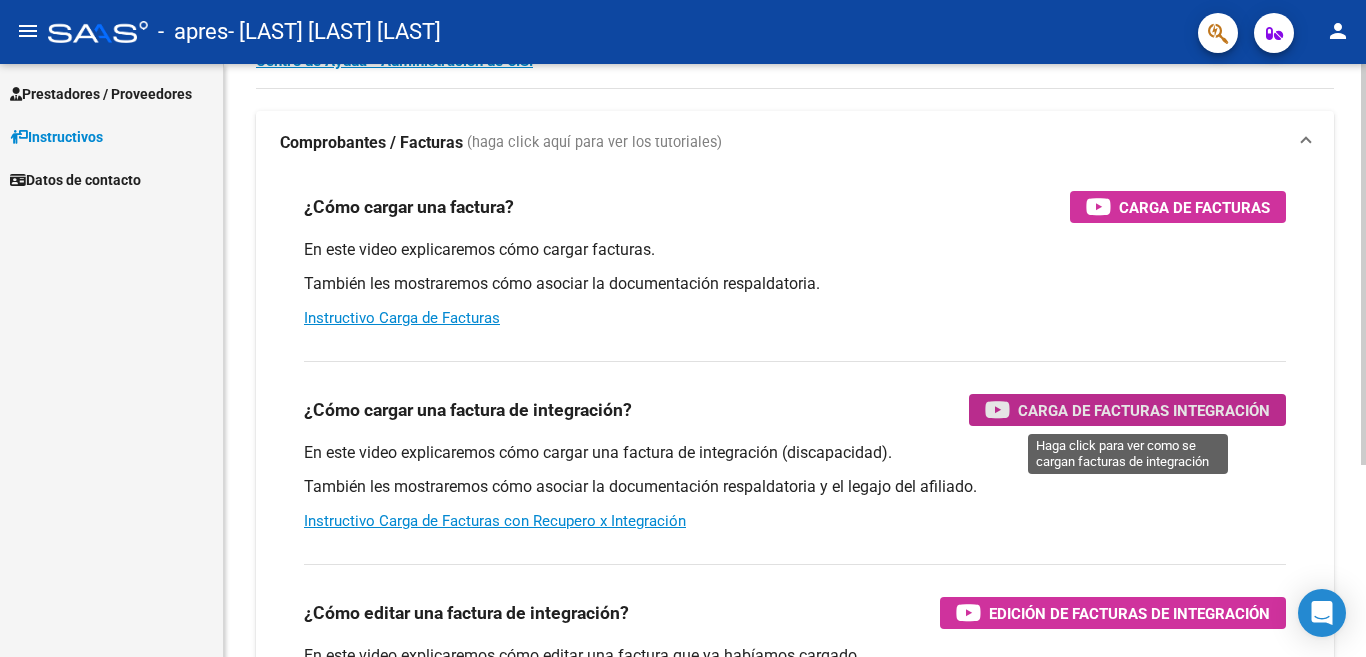 click on "Carga de Facturas Integración" at bounding box center (1144, 410) 